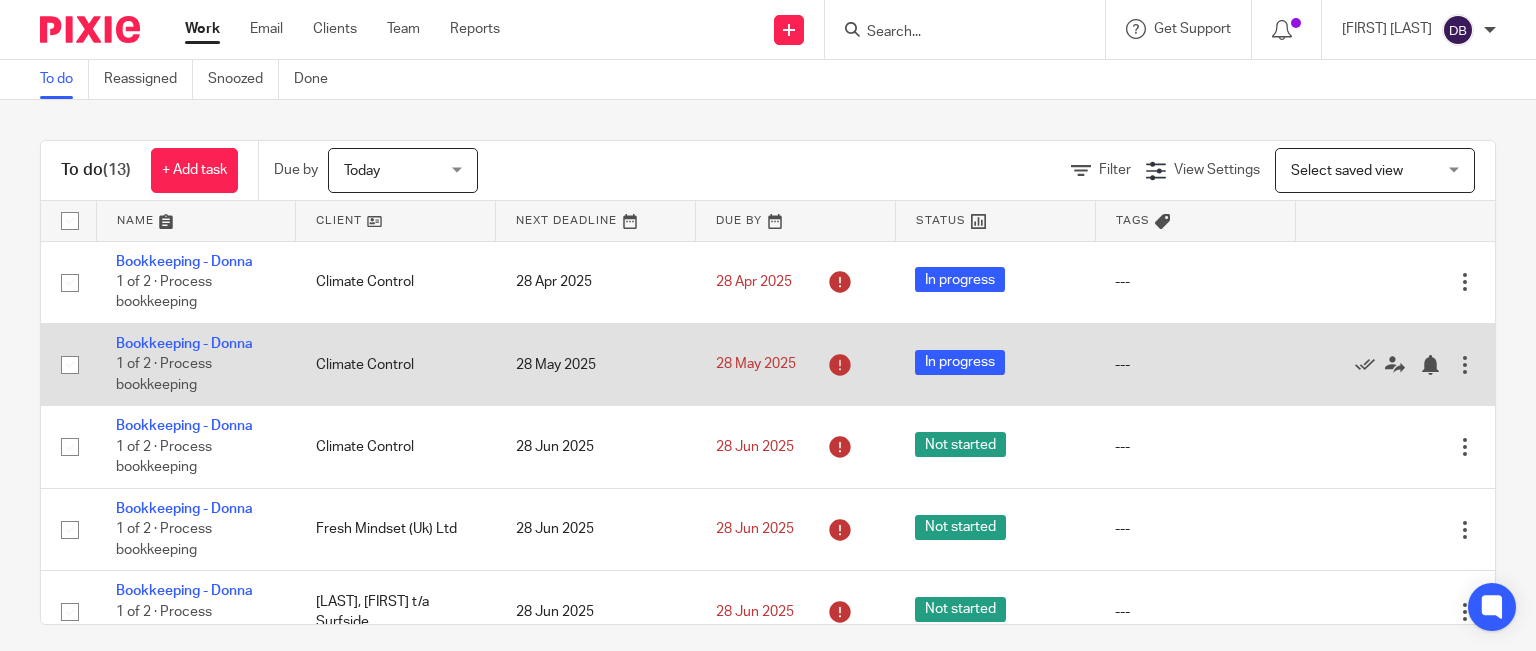 scroll, scrollTop: 0, scrollLeft: 0, axis: both 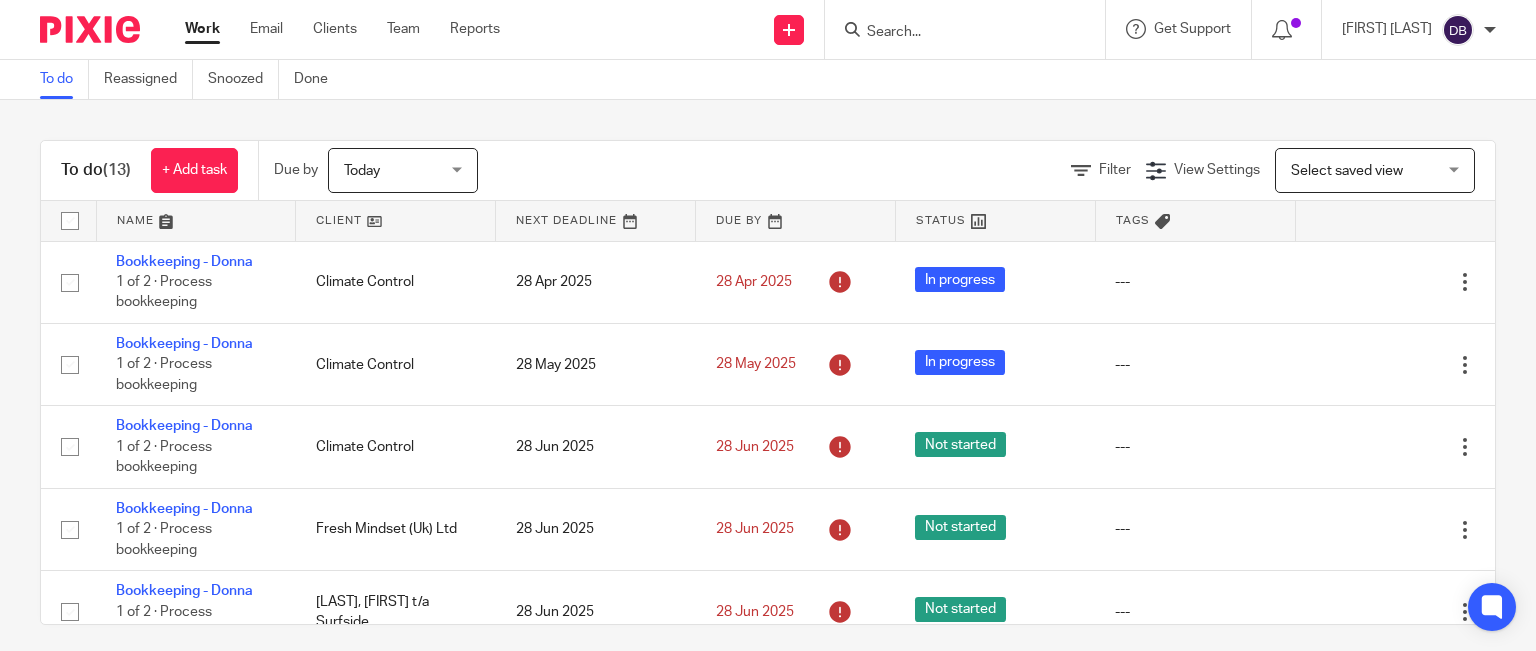 click at bounding box center (955, 33) 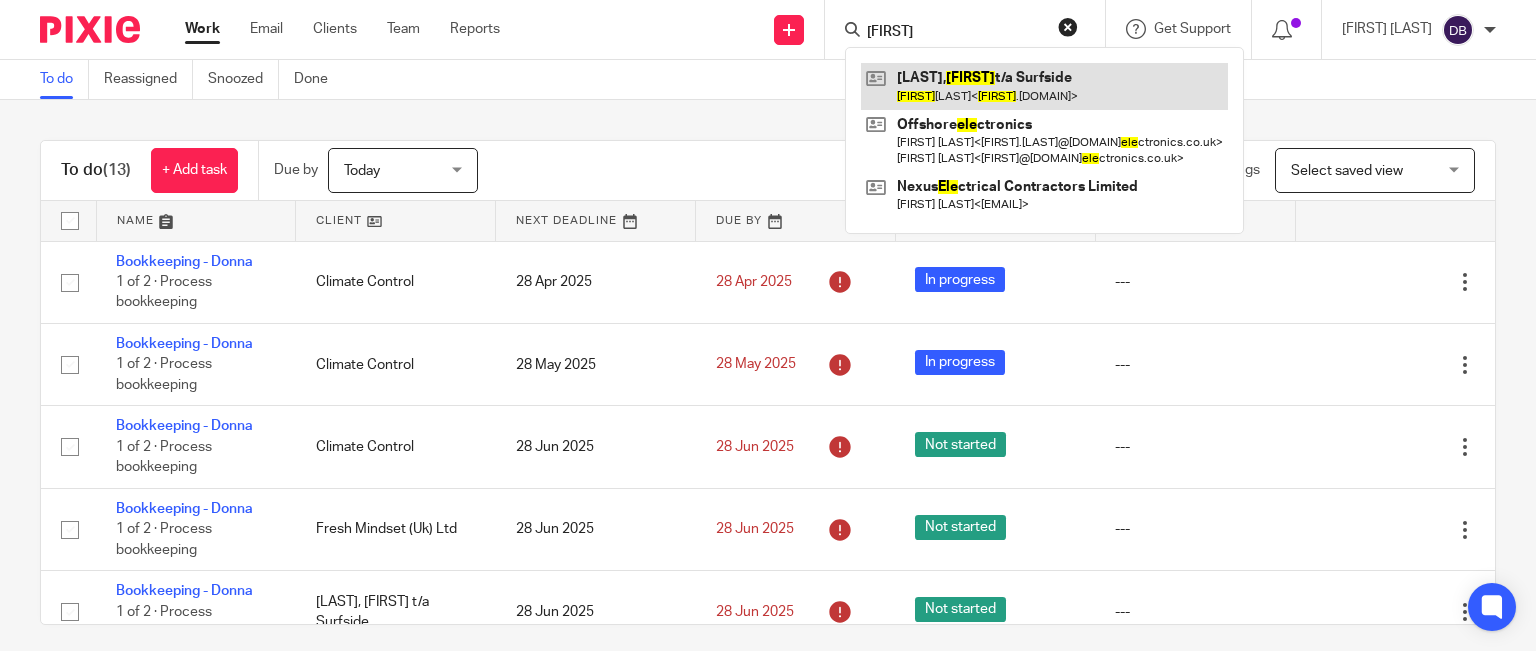 type on "[FIRST]" 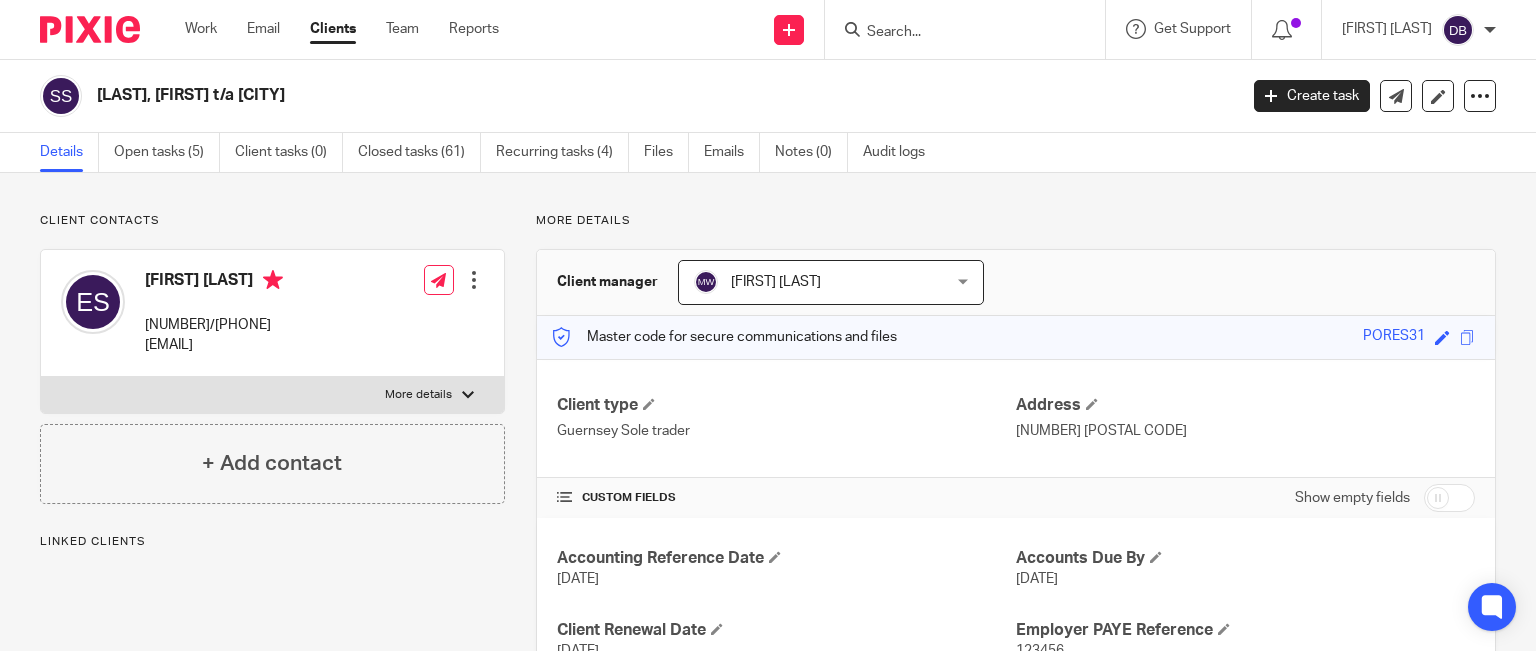 scroll, scrollTop: 0, scrollLeft: 0, axis: both 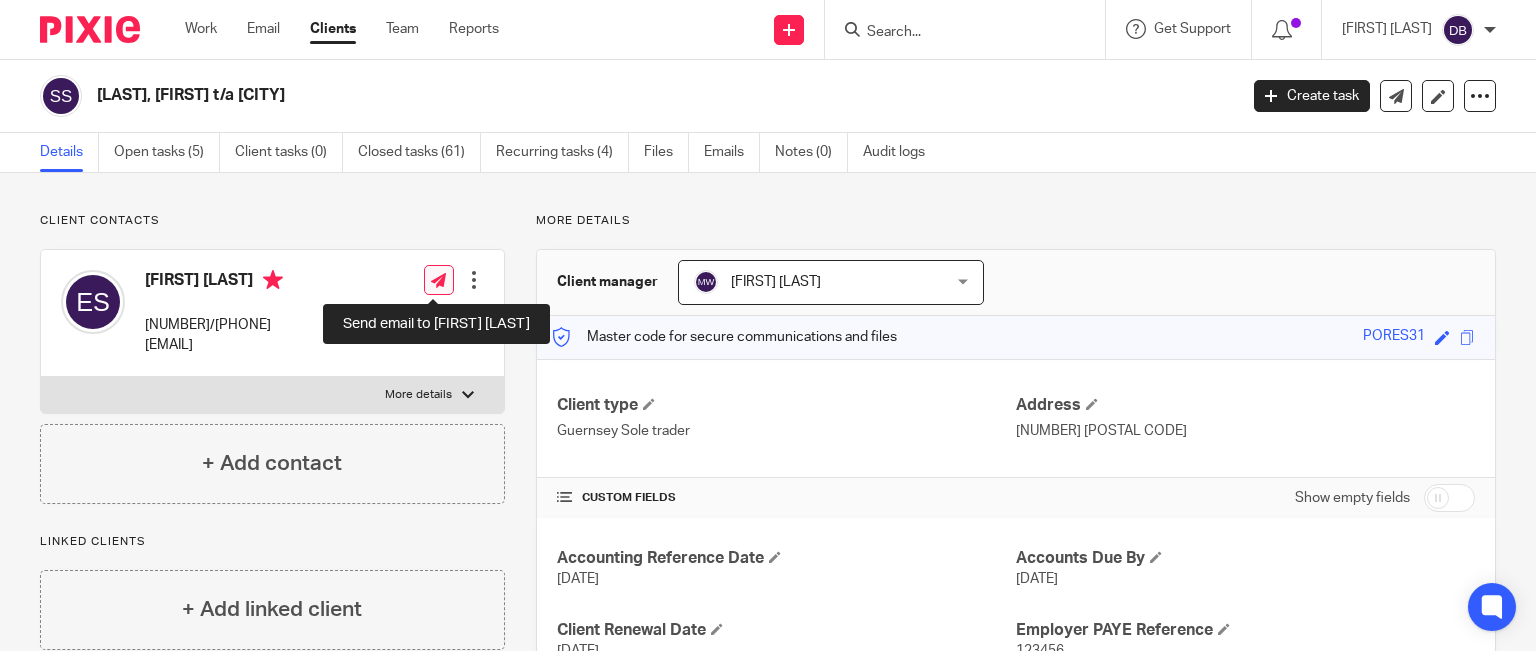click at bounding box center (438, 280) 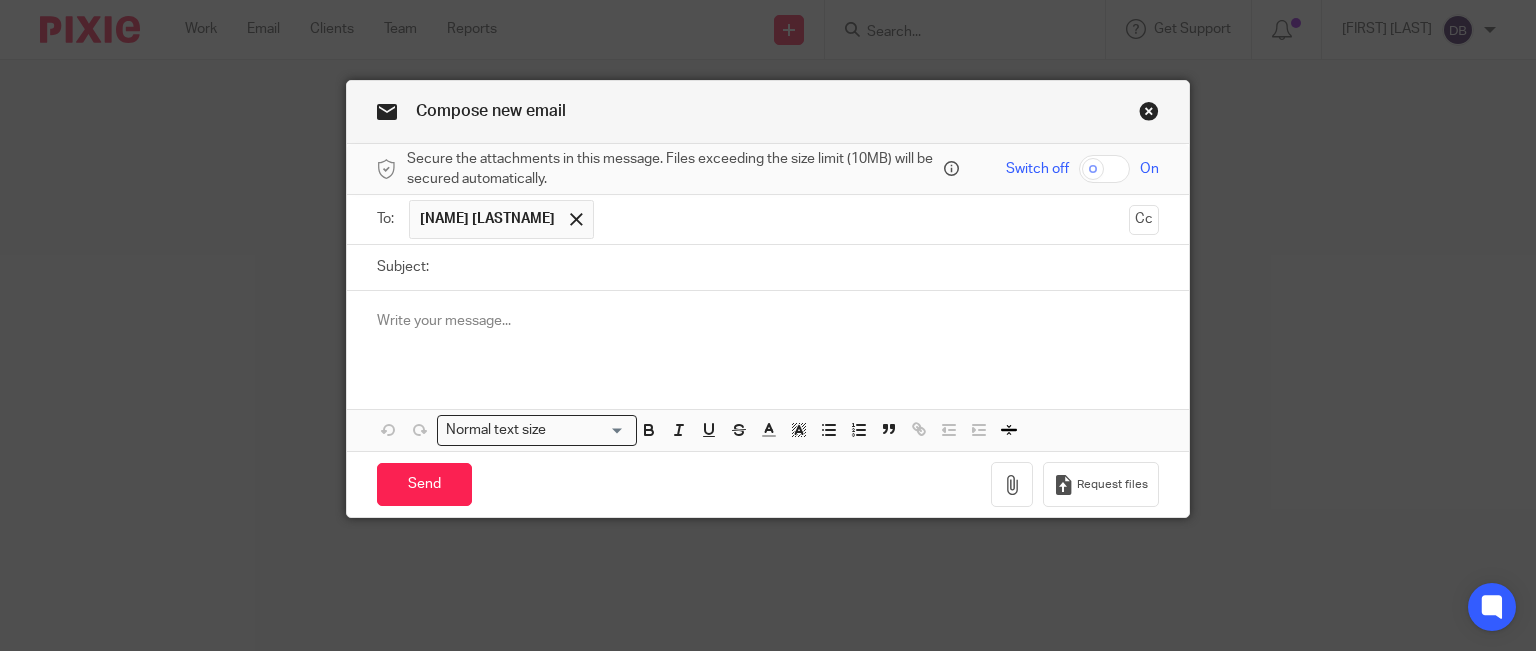scroll, scrollTop: 0, scrollLeft: 0, axis: both 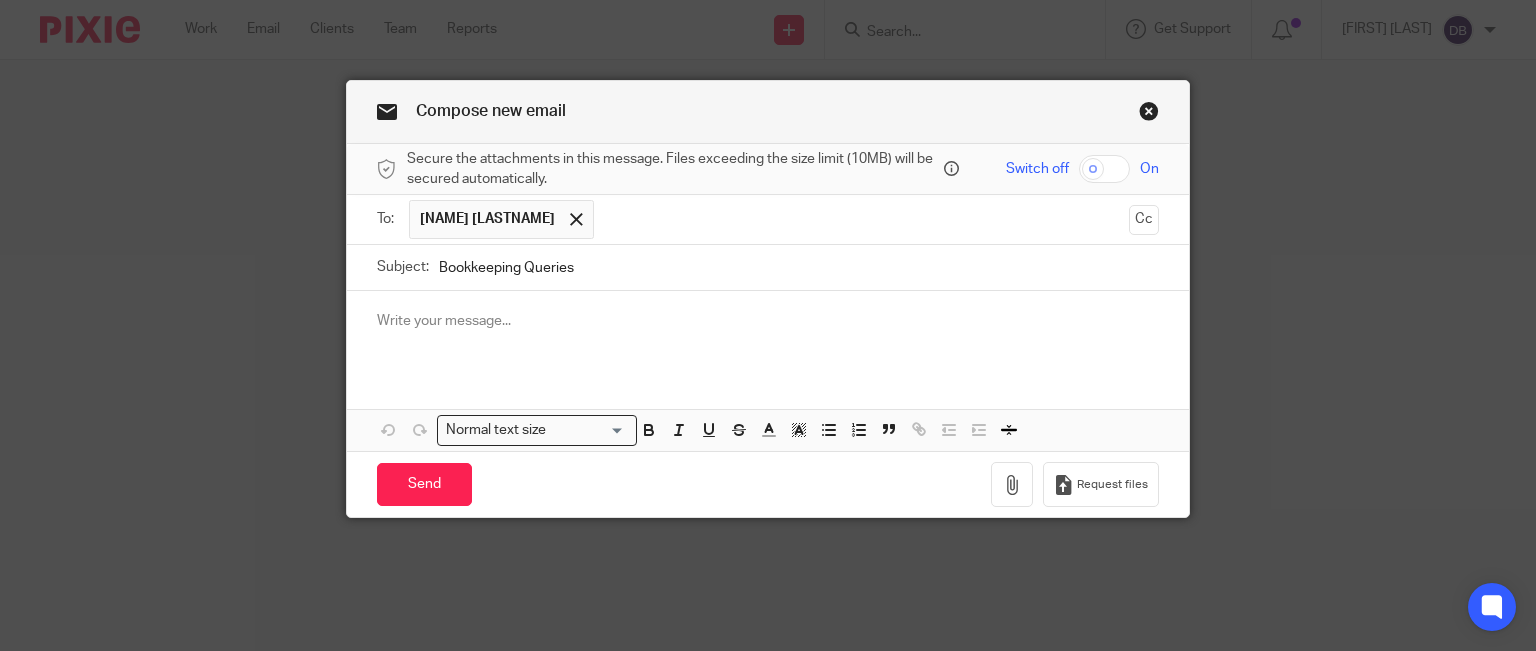 type on "Bookkeeping Queries" 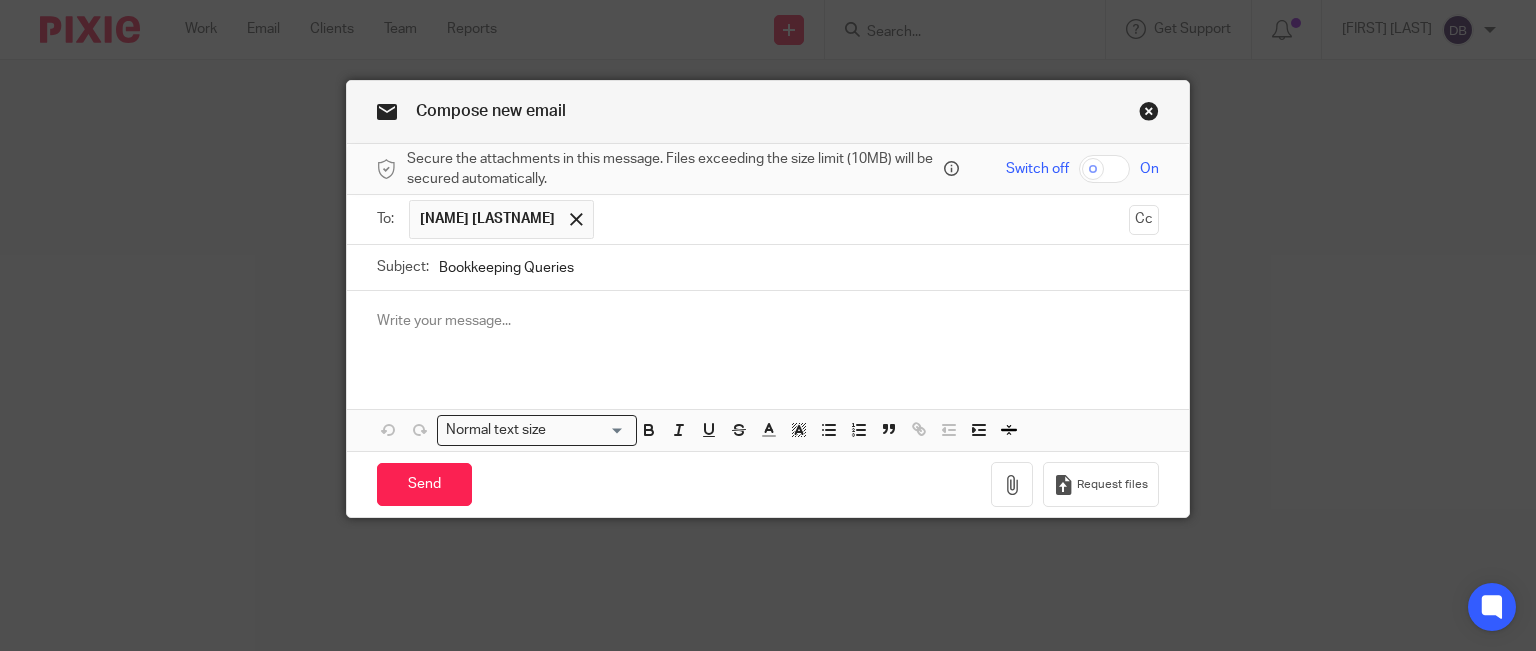 click at bounding box center (768, 321) 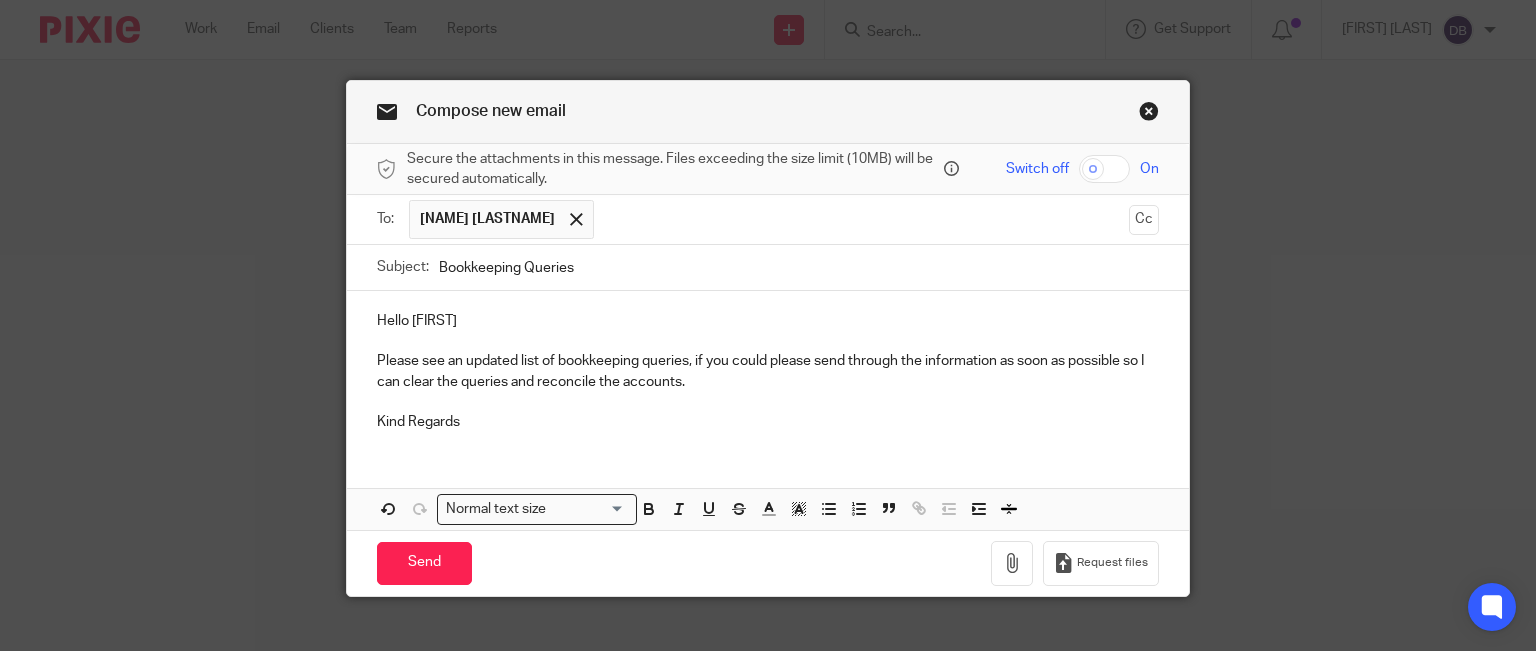 click on "Kind Regards" at bounding box center [768, 422] 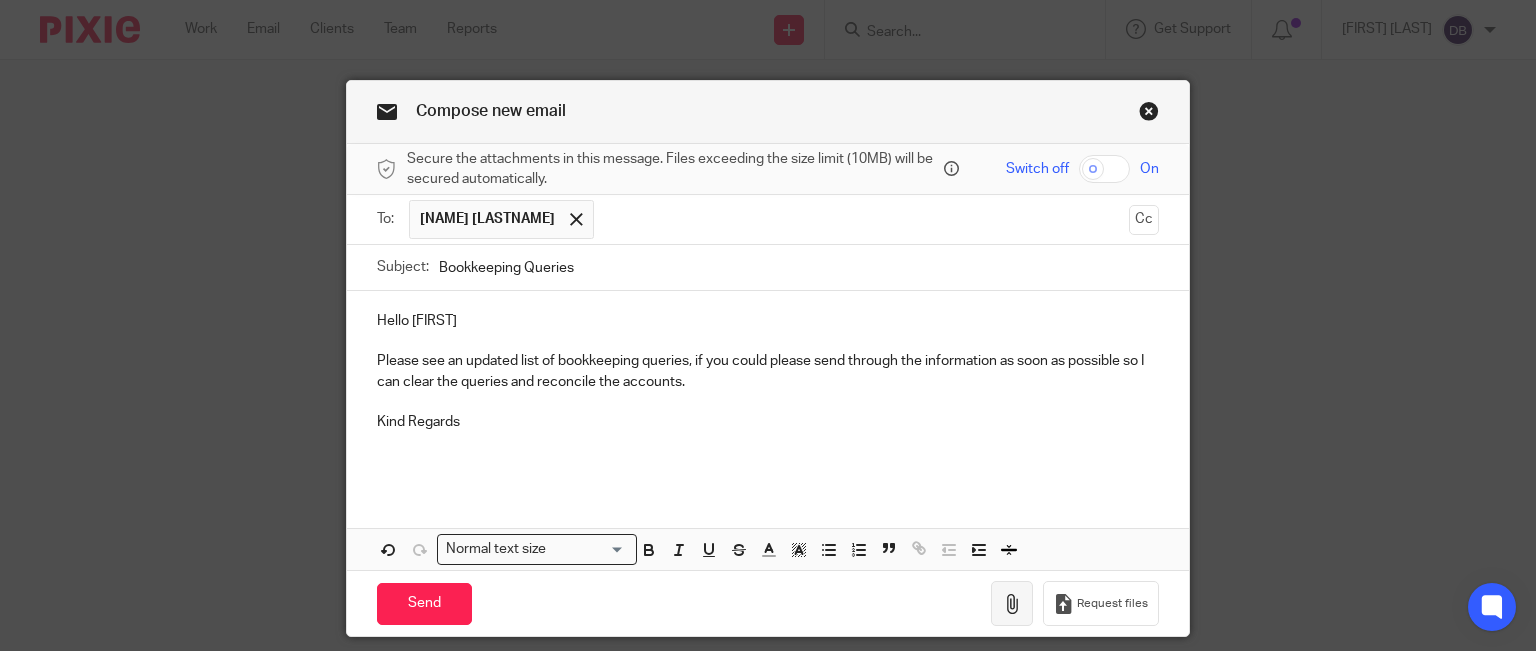 click at bounding box center [1012, 604] 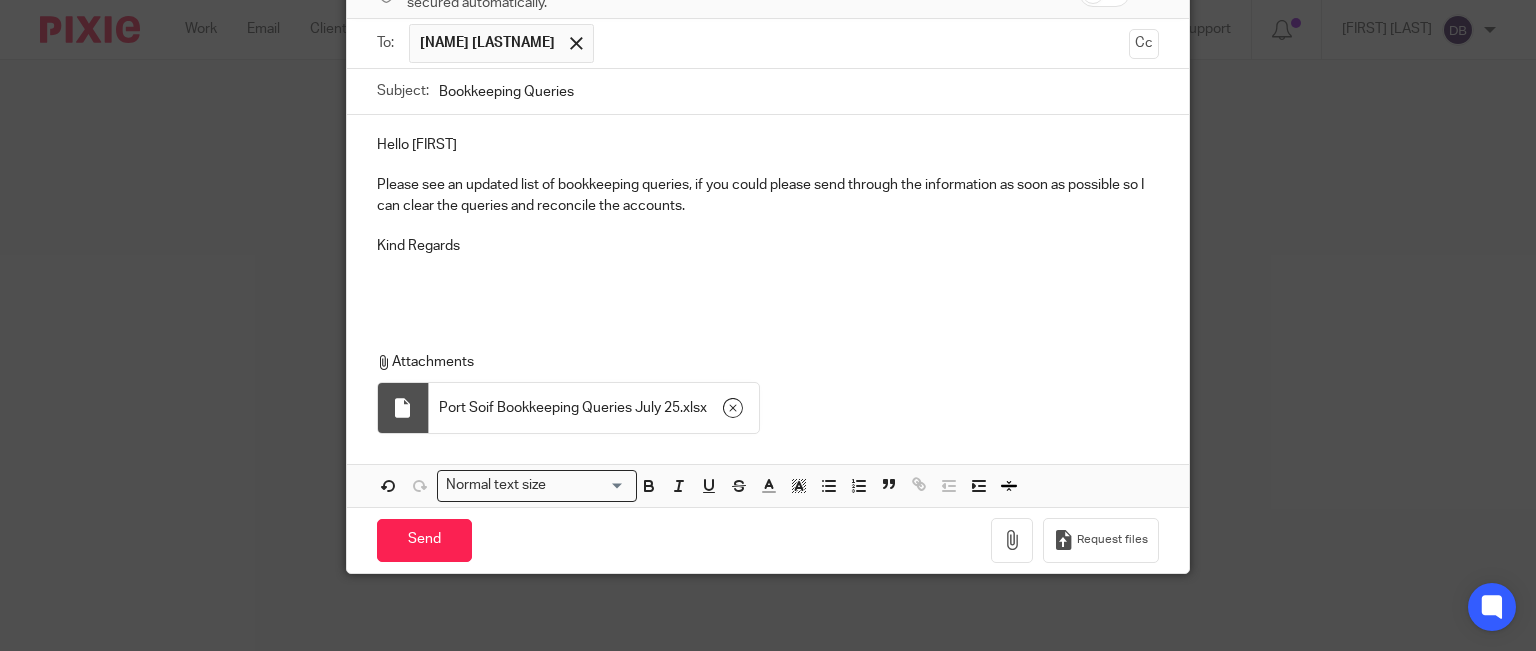 scroll, scrollTop: 0, scrollLeft: 0, axis: both 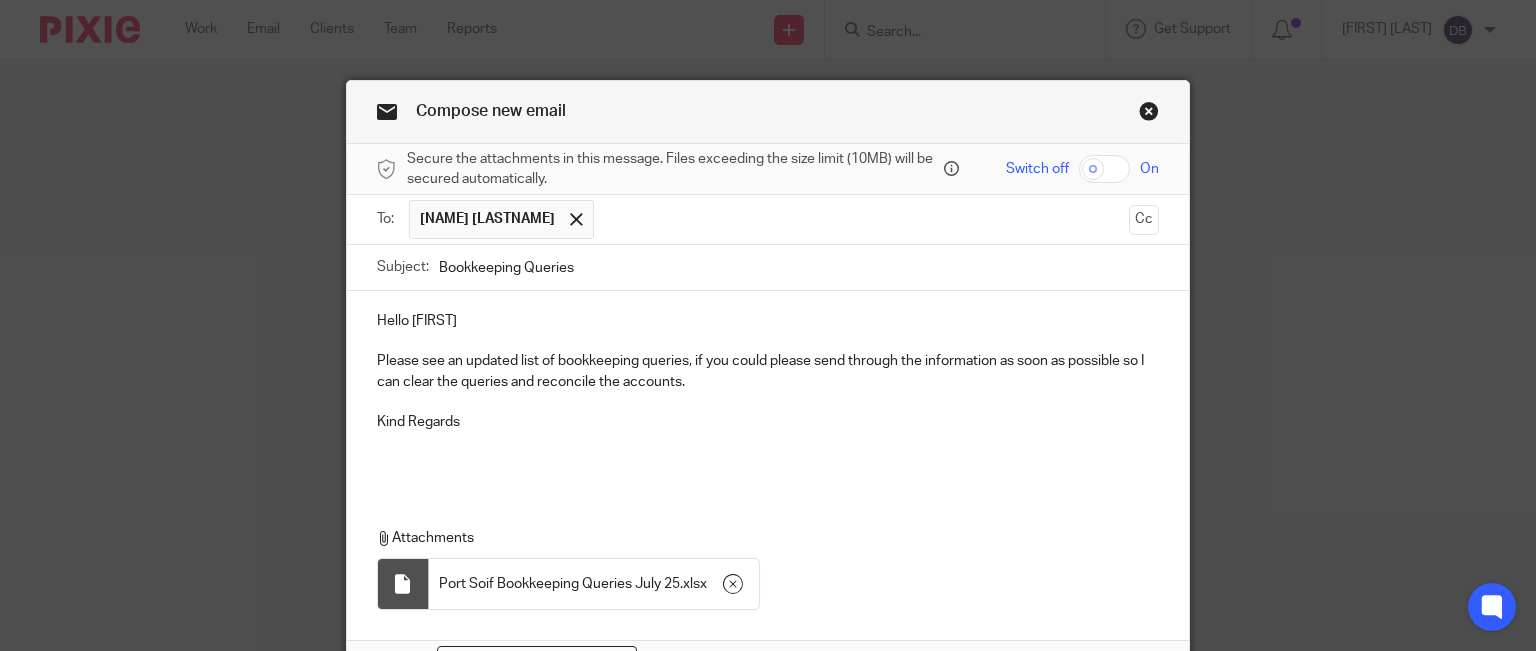 click at bounding box center [1104, 169] 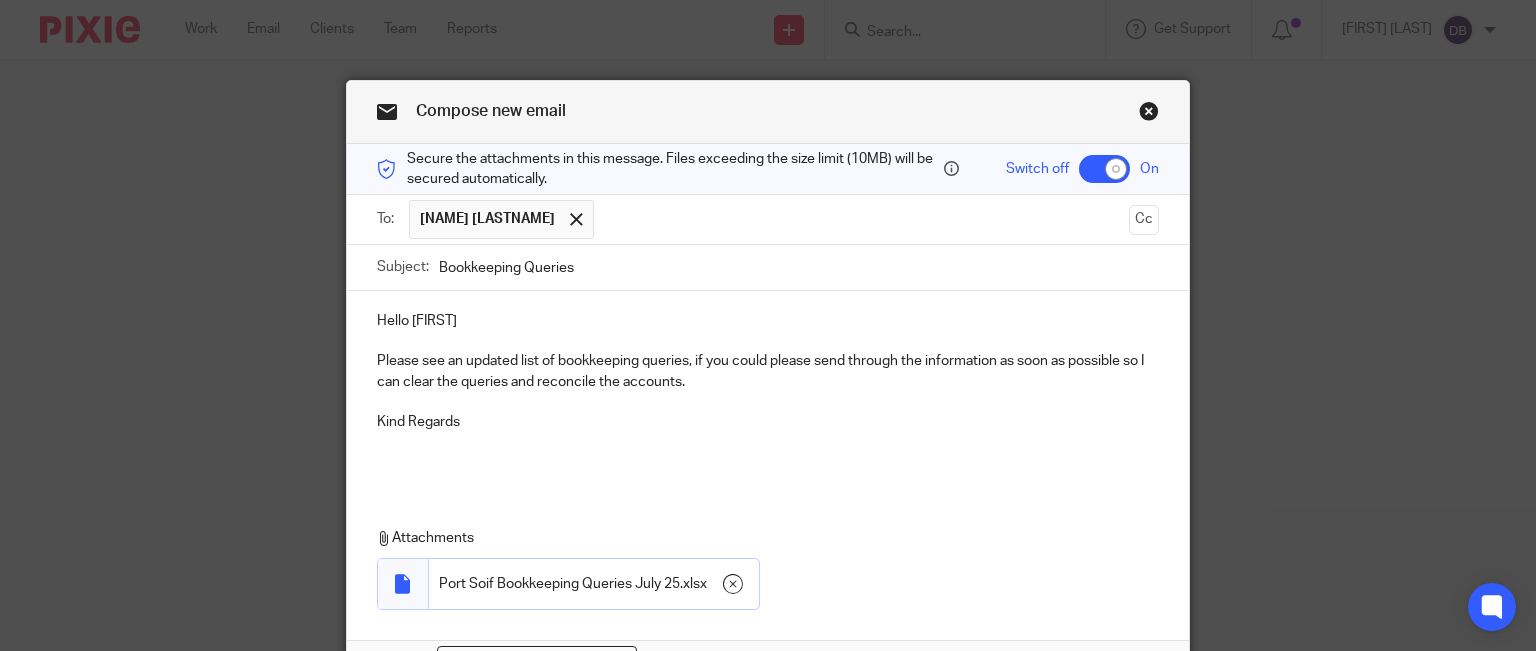 scroll, scrollTop: 176, scrollLeft: 0, axis: vertical 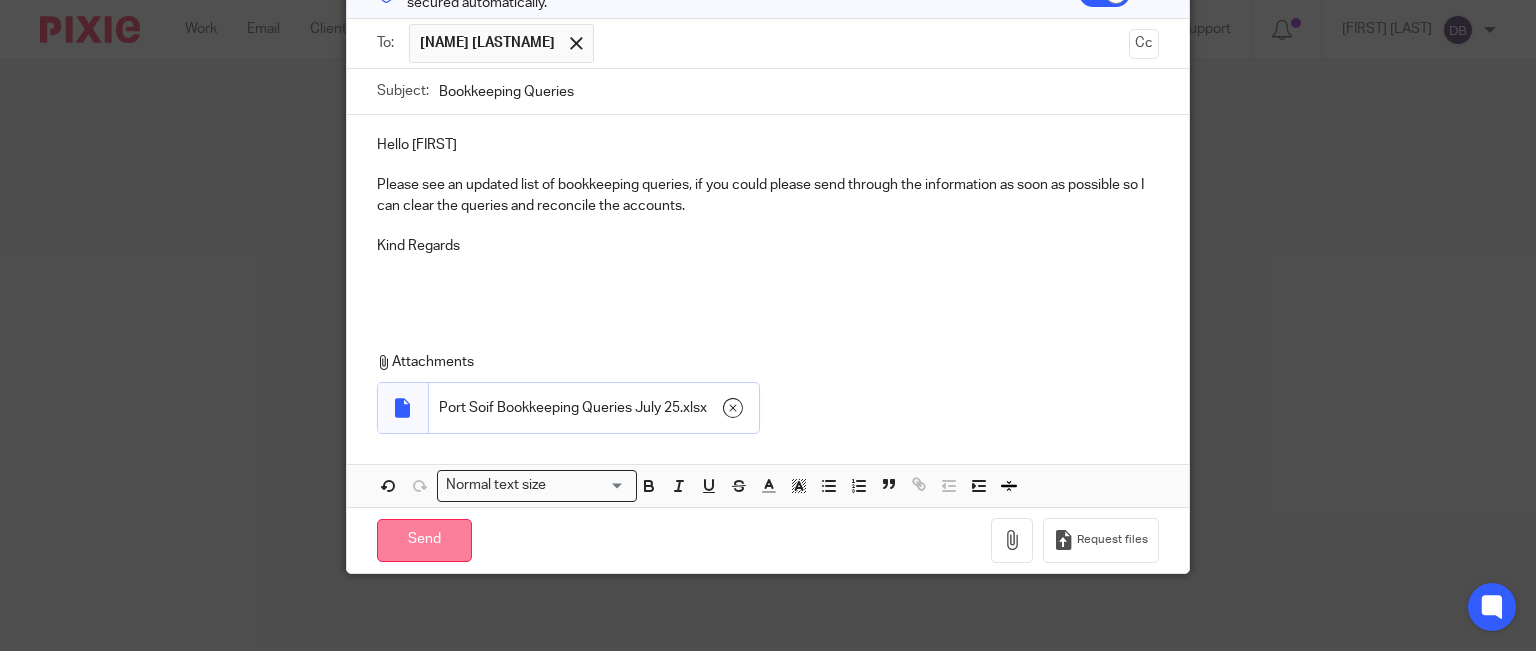click on "Send" at bounding box center [424, 540] 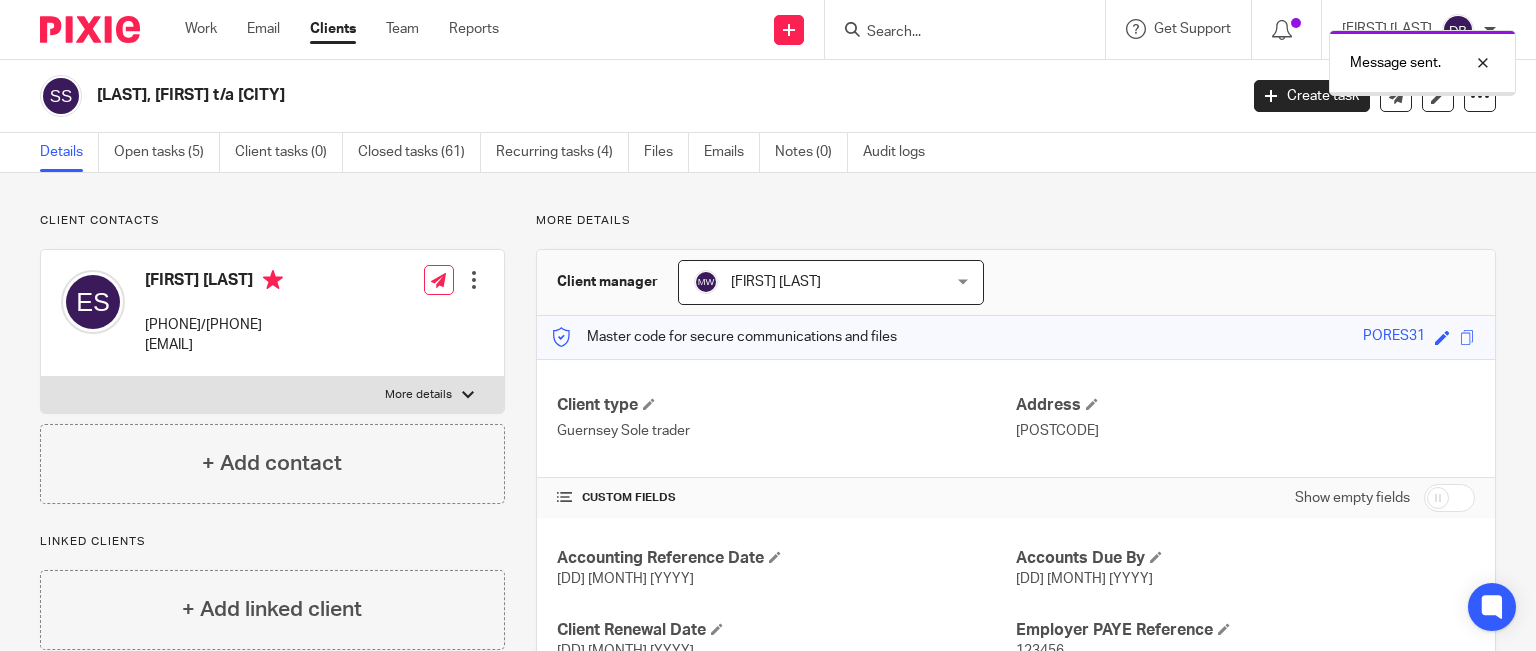 scroll, scrollTop: 0, scrollLeft: 0, axis: both 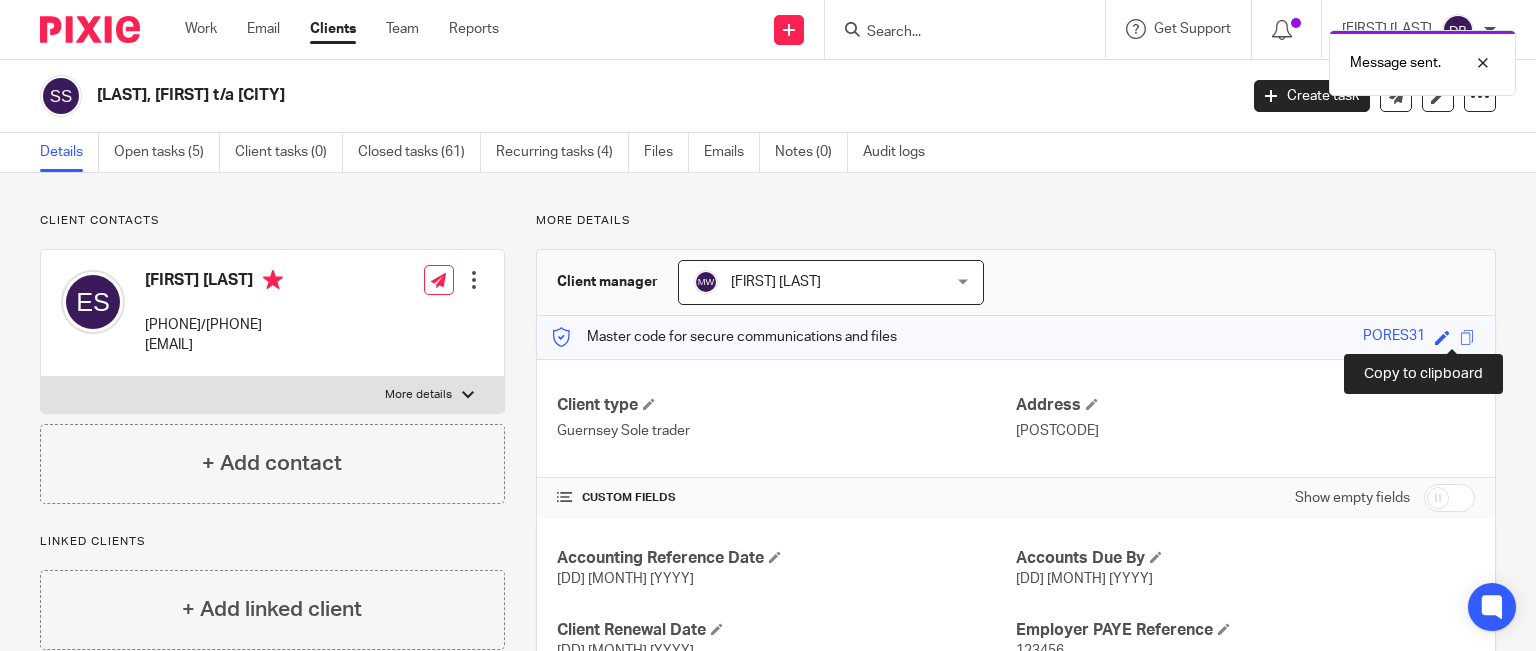 click at bounding box center [1467, 337] 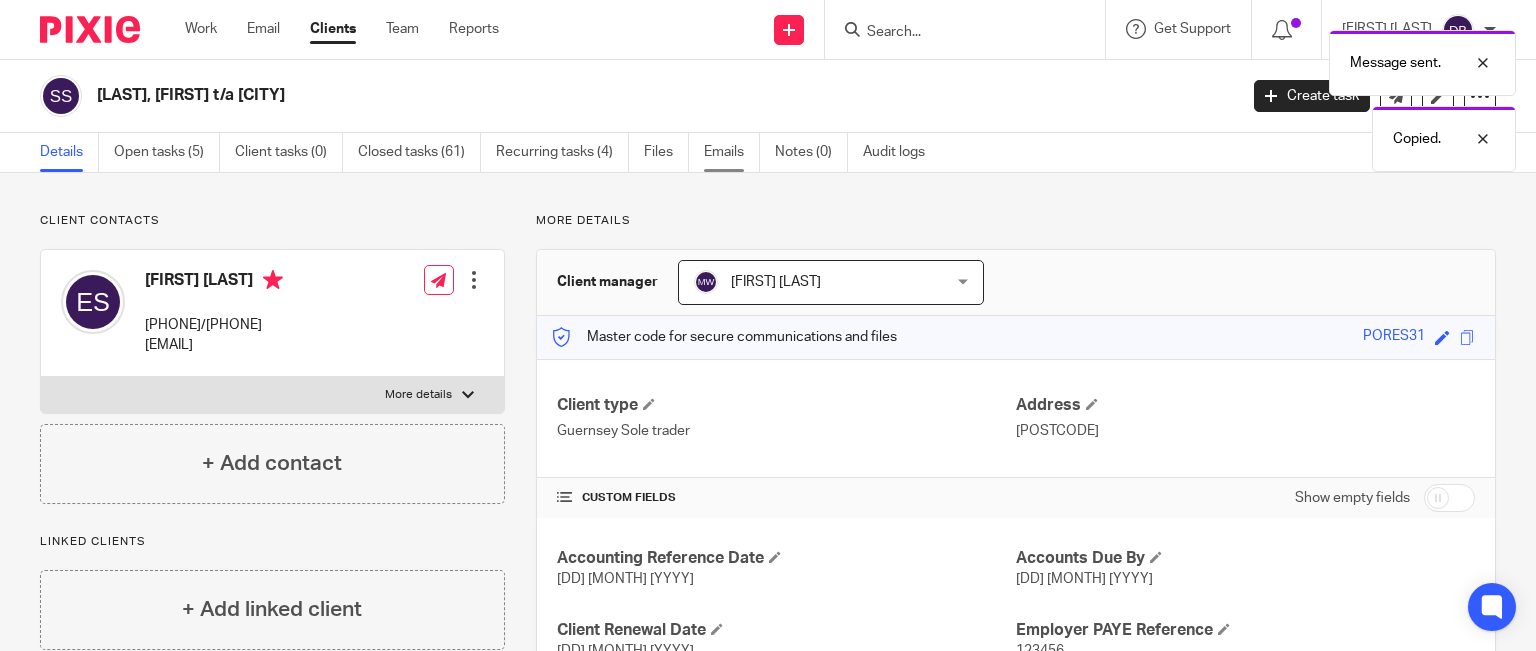 click on "Emails" at bounding box center (732, 152) 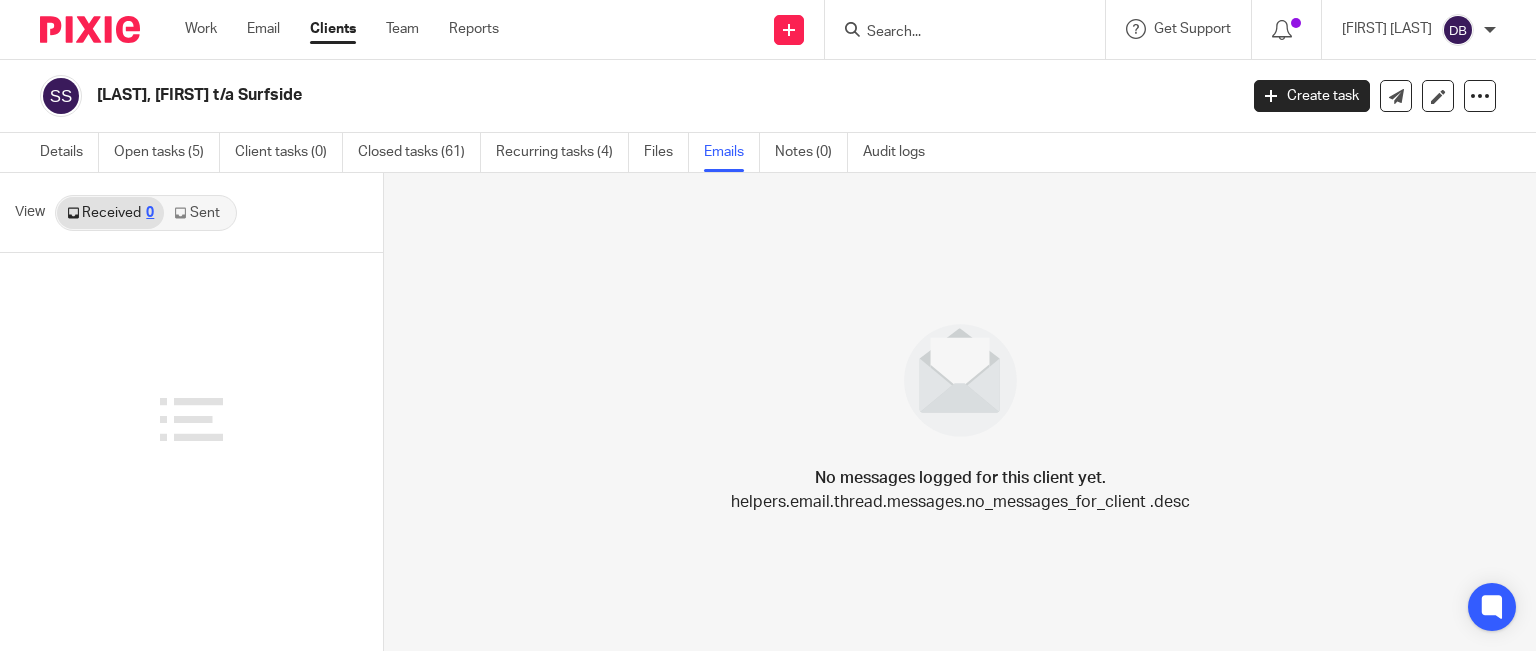 scroll, scrollTop: 0, scrollLeft: 0, axis: both 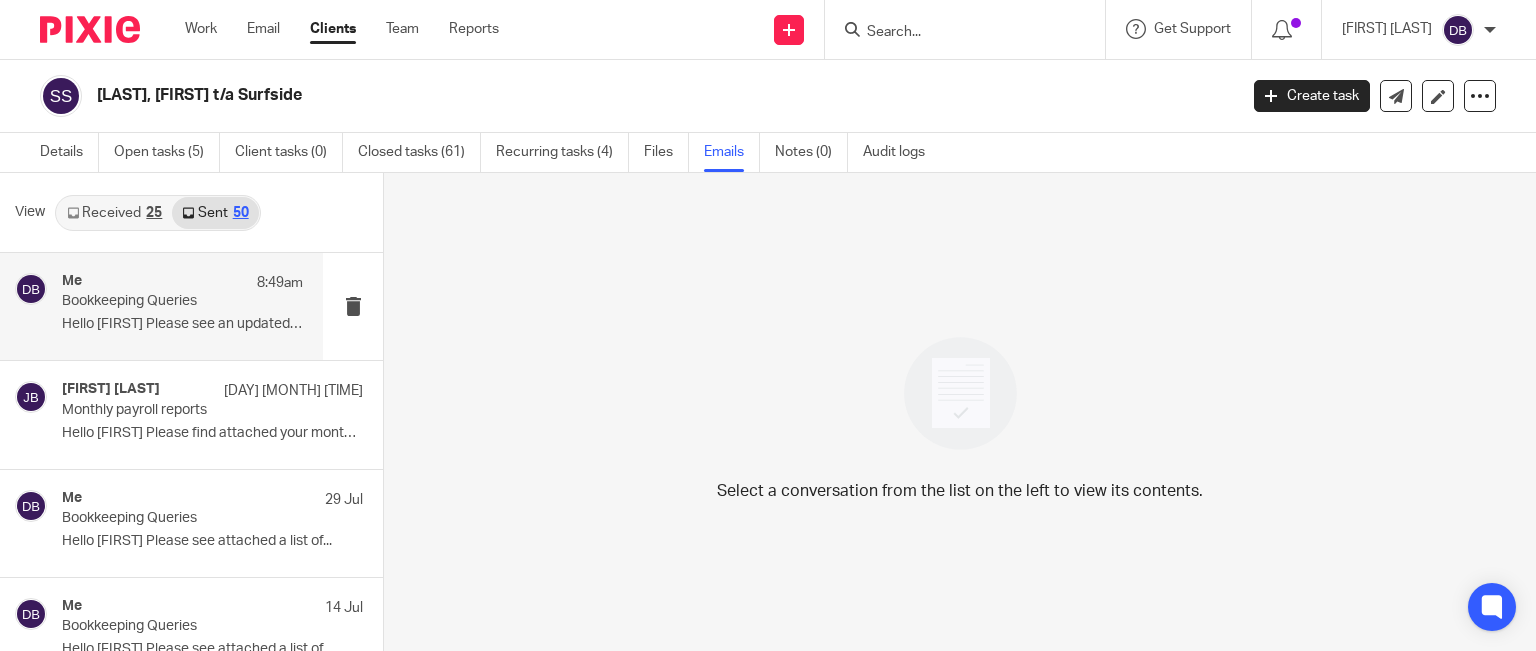 click on "Bookkeeping Queries" at bounding box center [158, 301] 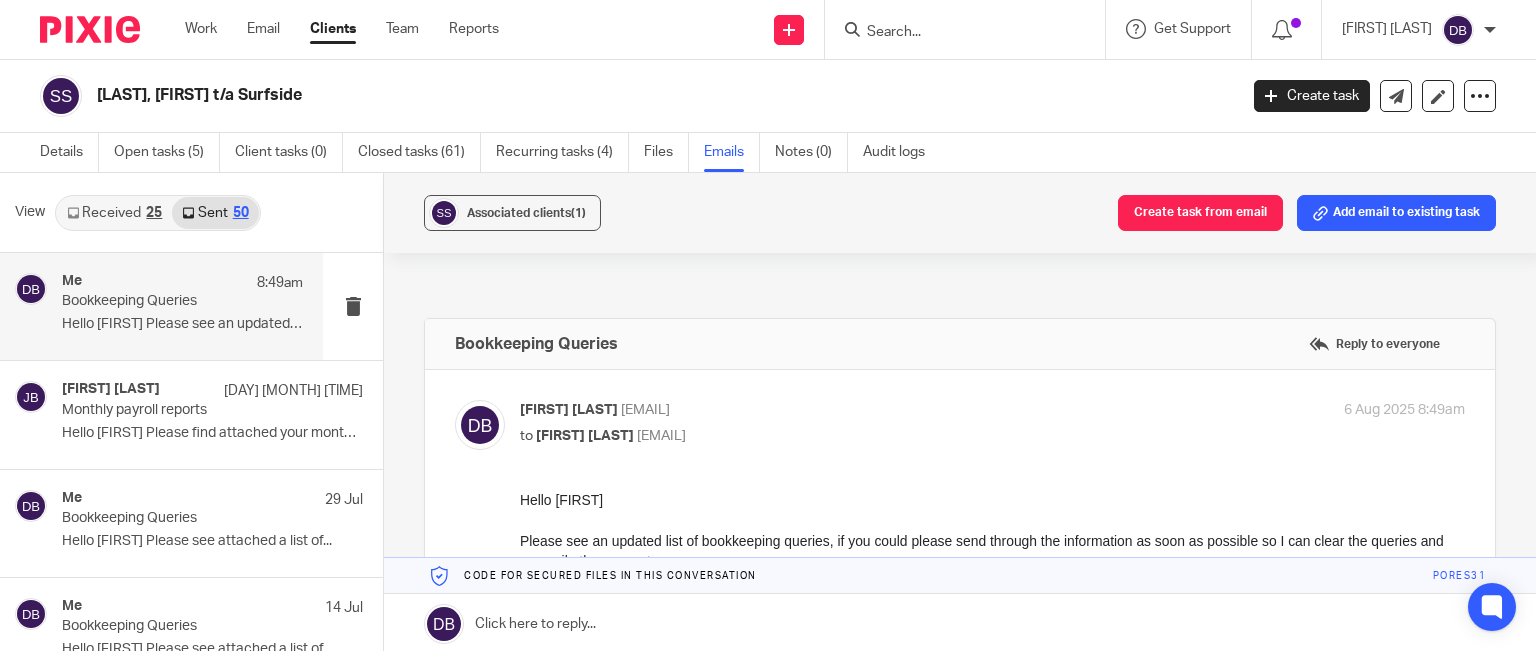 scroll, scrollTop: 0, scrollLeft: 0, axis: both 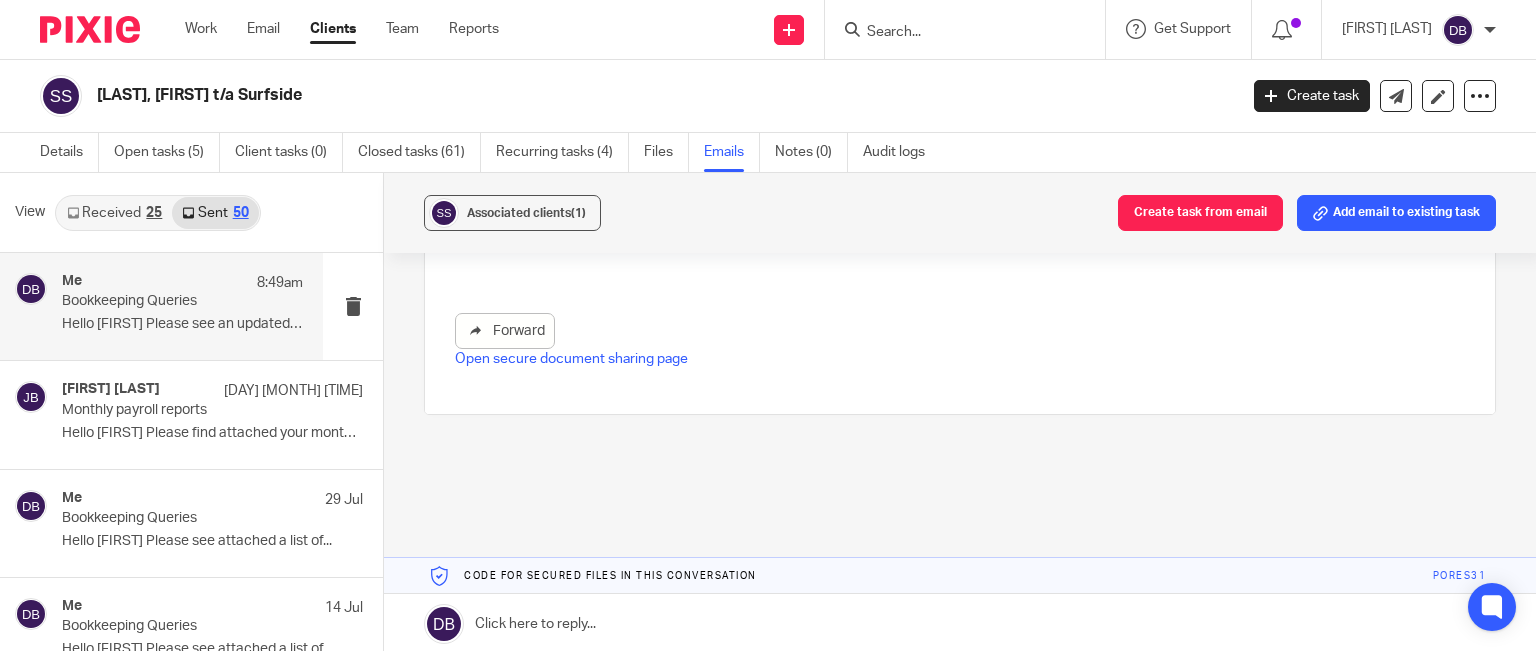 click on "Open secure document sharing page" at bounding box center (571, 359) 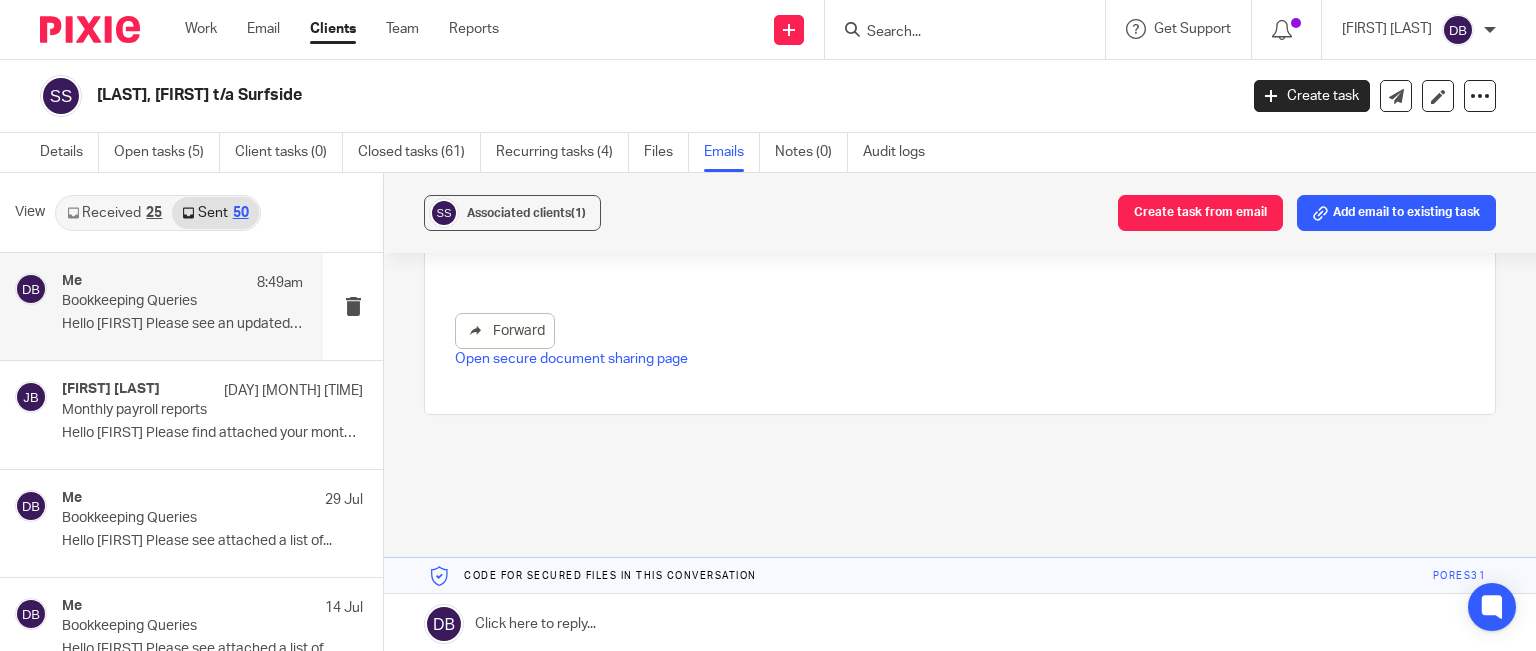 click at bounding box center [955, 33] 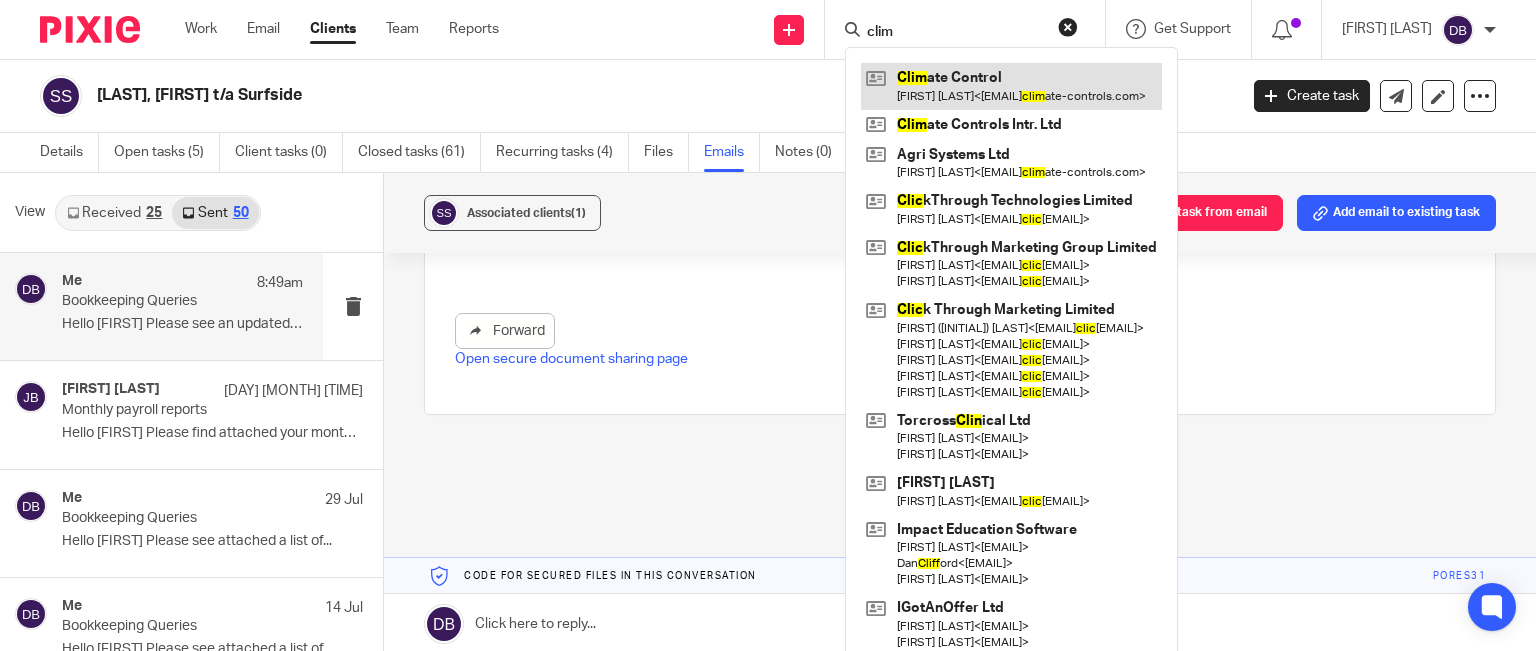 type on "clim" 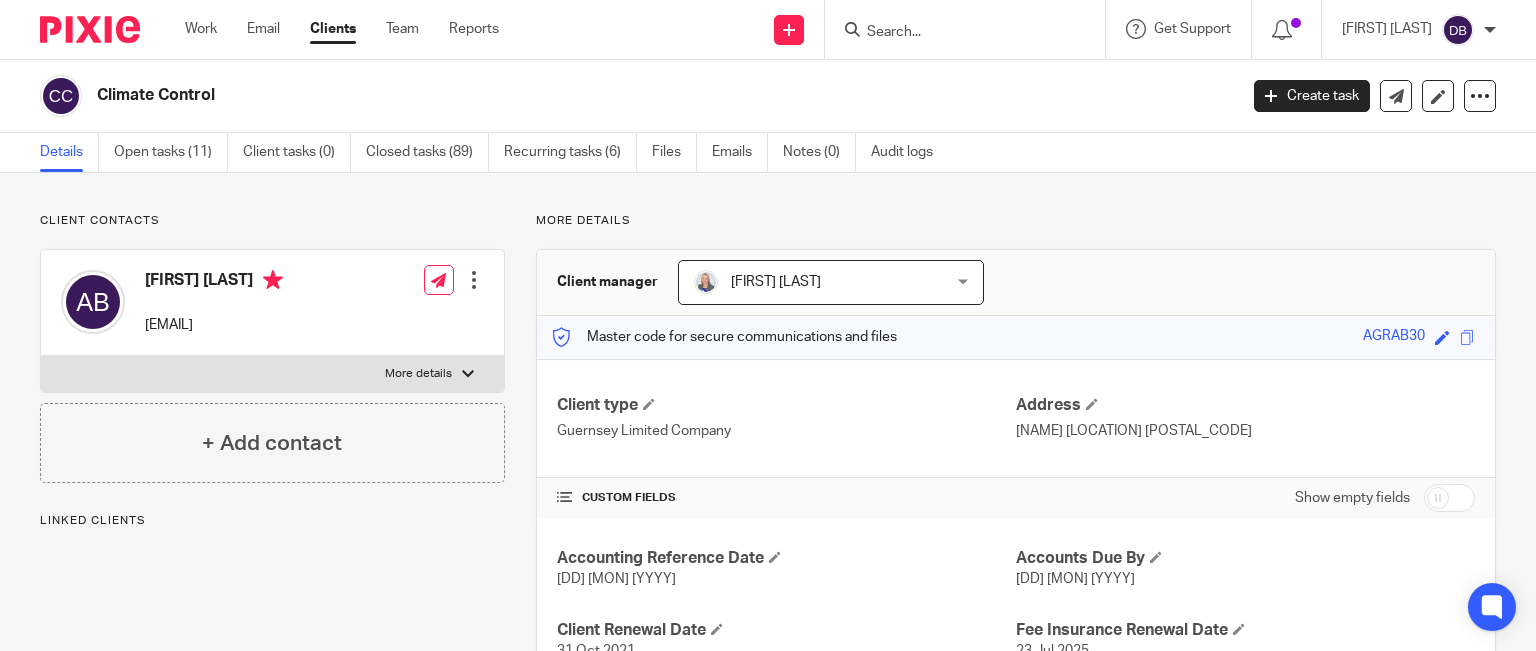 scroll, scrollTop: 0, scrollLeft: 0, axis: both 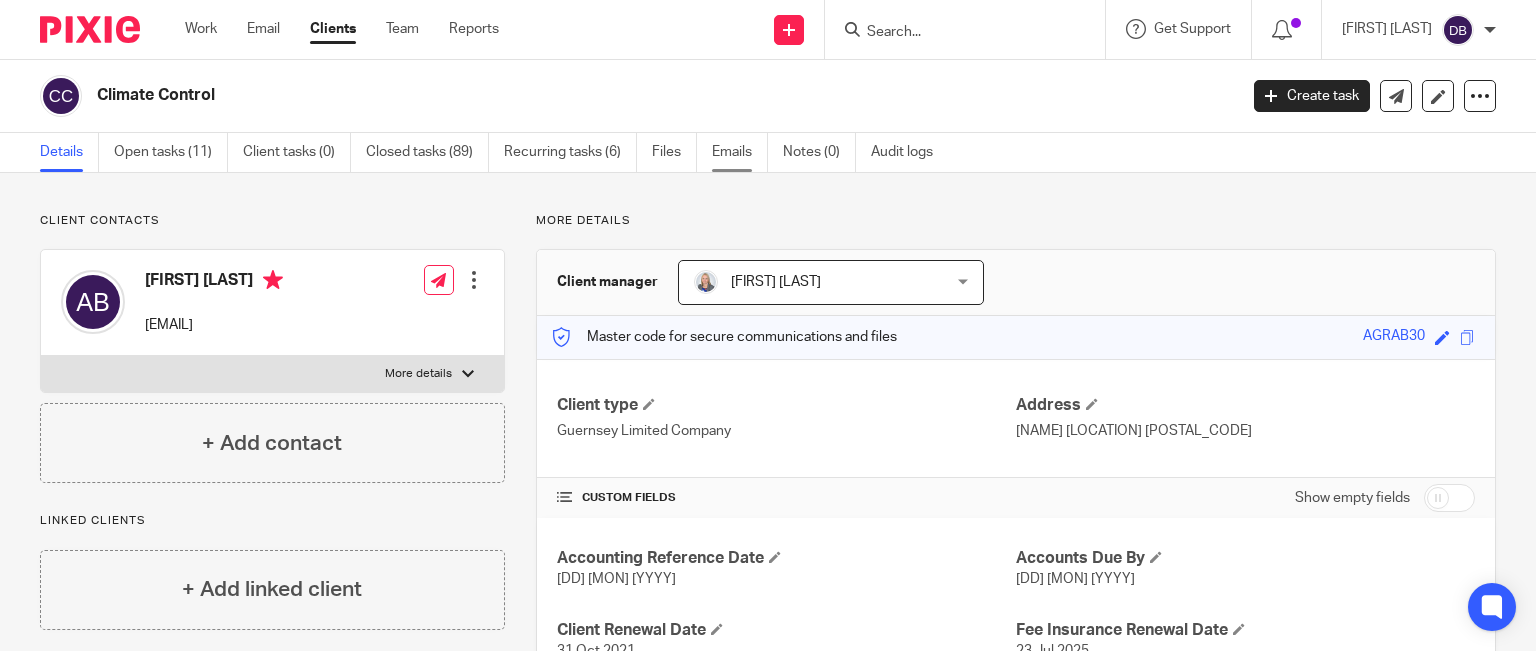 click on "Emails" at bounding box center [740, 152] 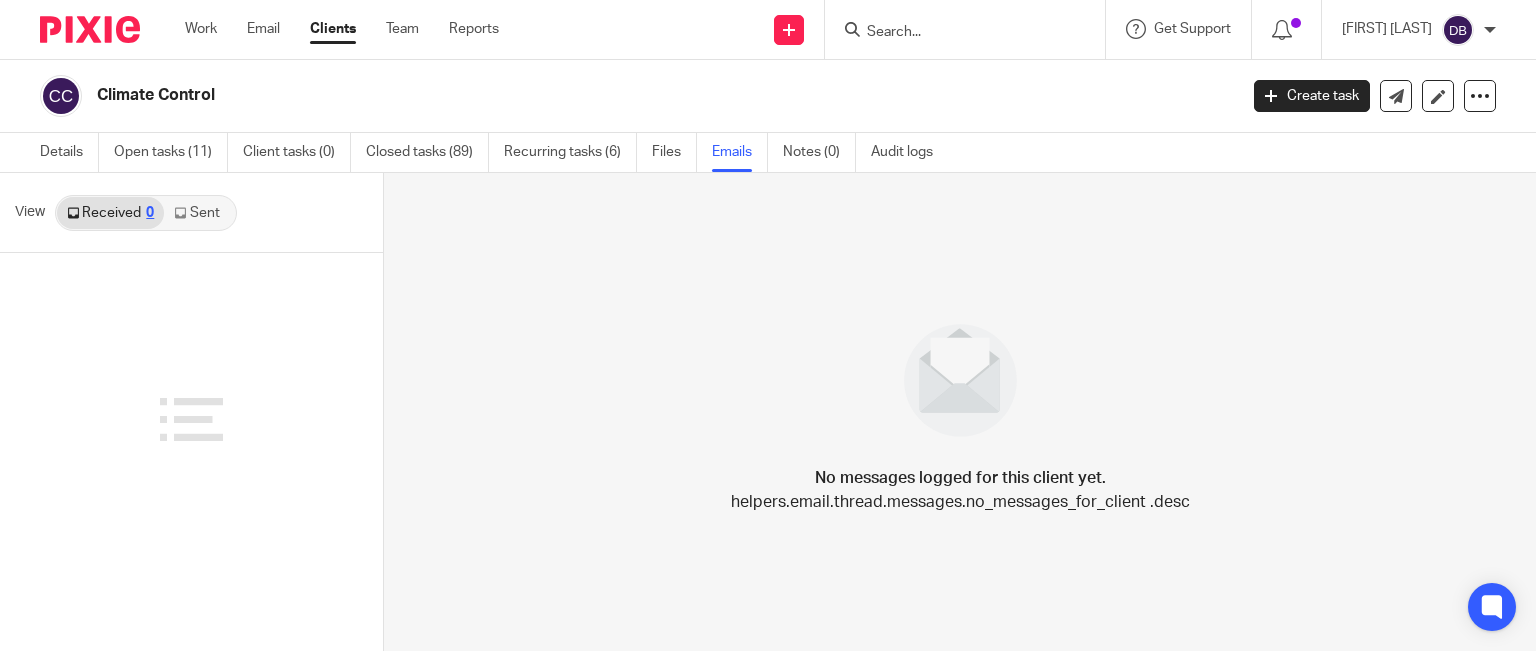 scroll, scrollTop: 0, scrollLeft: 0, axis: both 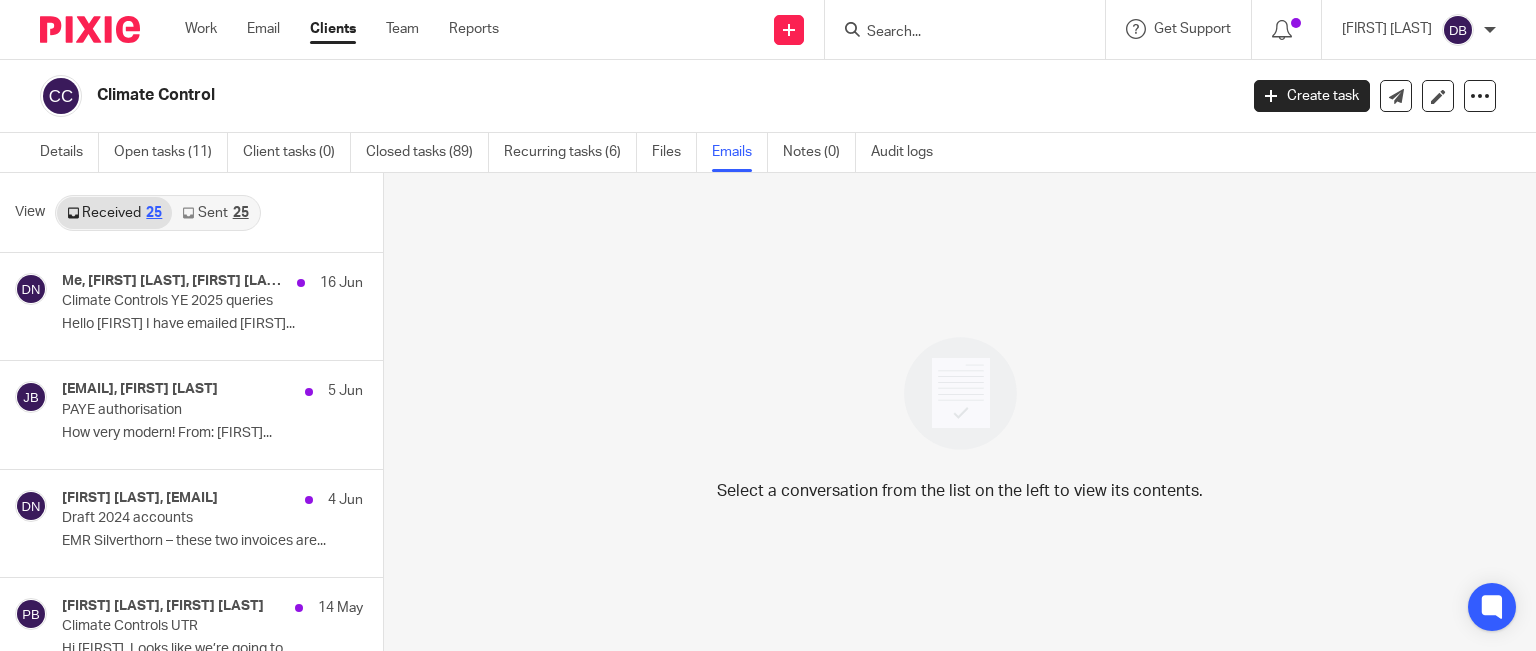 click on "Sent
25" at bounding box center (215, 213) 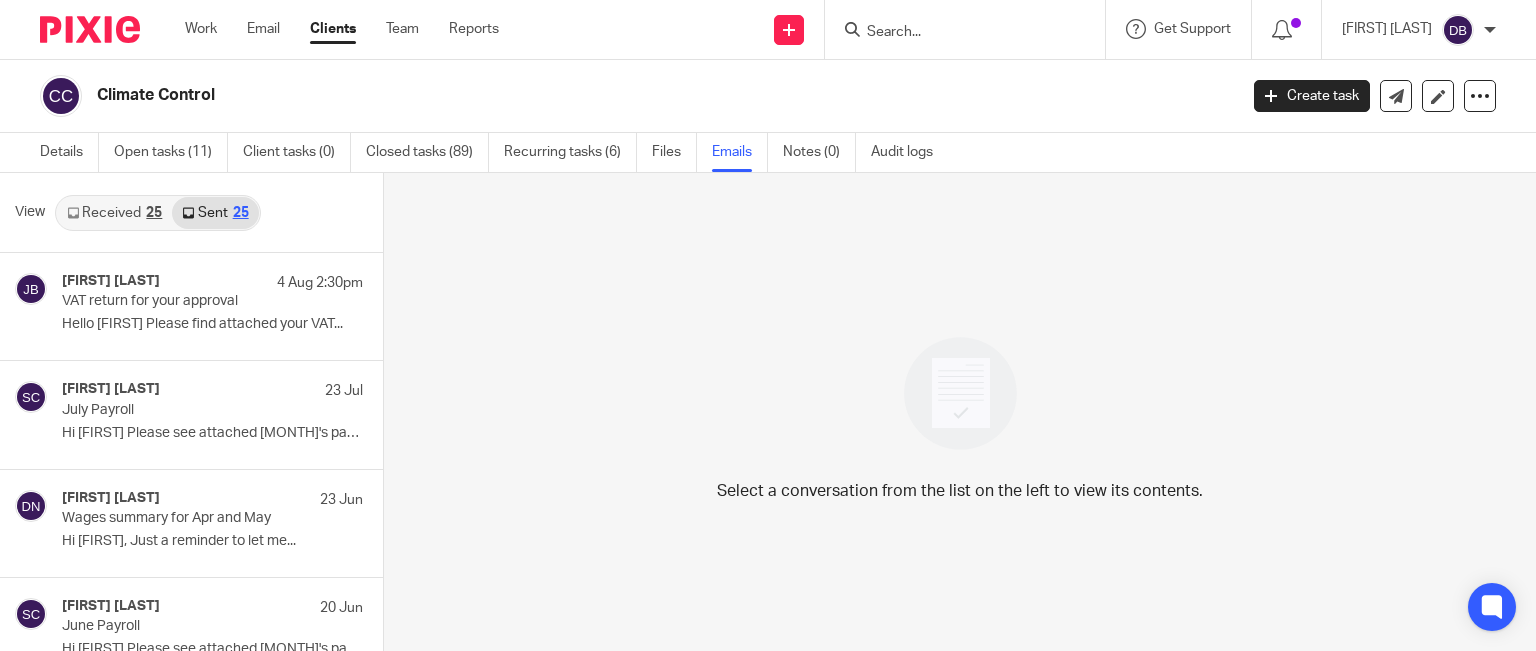 scroll, scrollTop: 3, scrollLeft: 0, axis: vertical 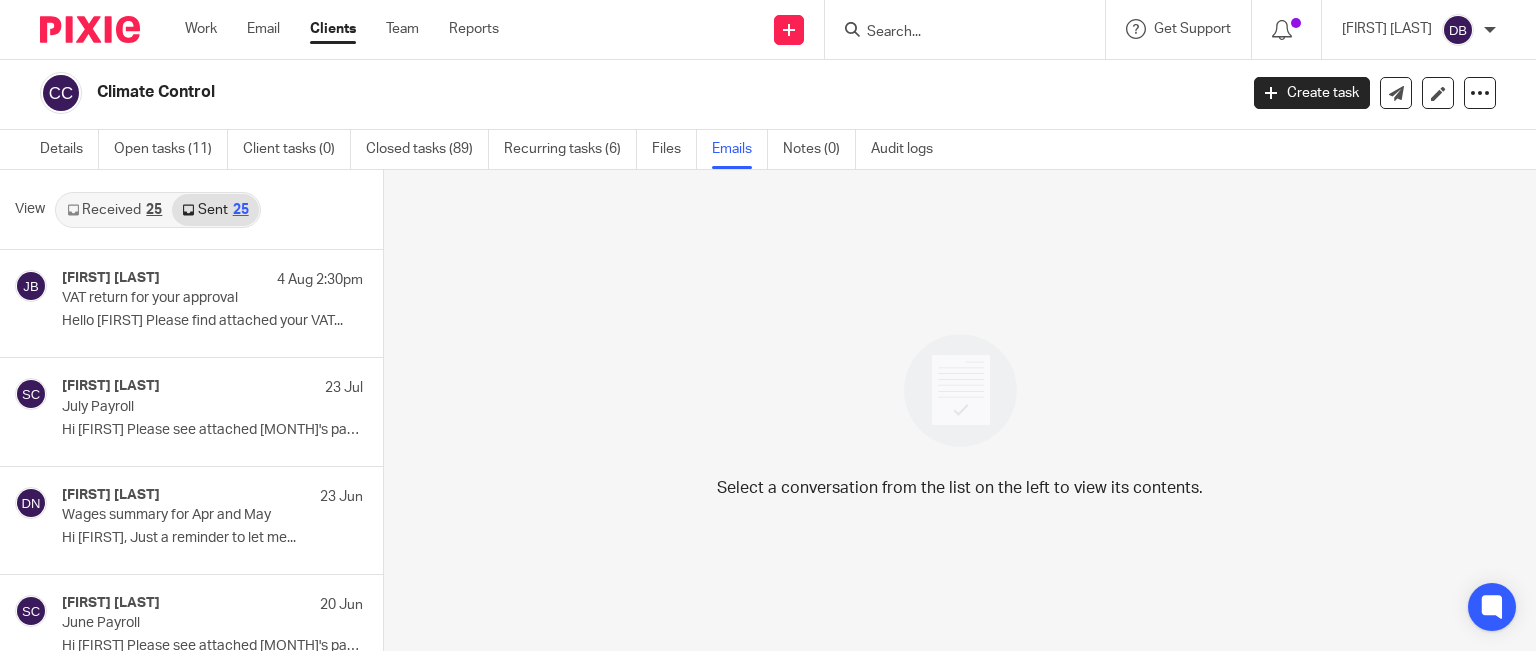 click on "Received
25" at bounding box center (114, 210) 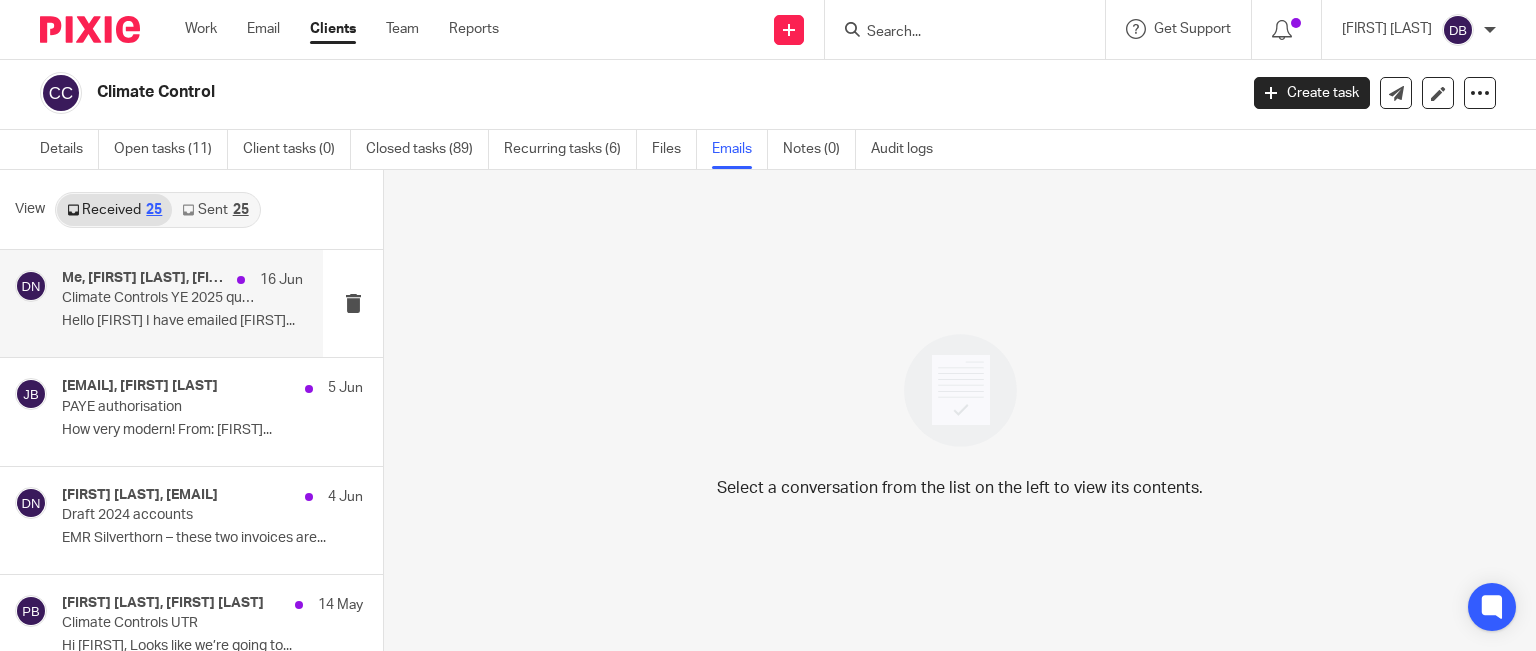 click on "Hello [FIRST] I have emailed [FIRST]..." at bounding box center (182, 321) 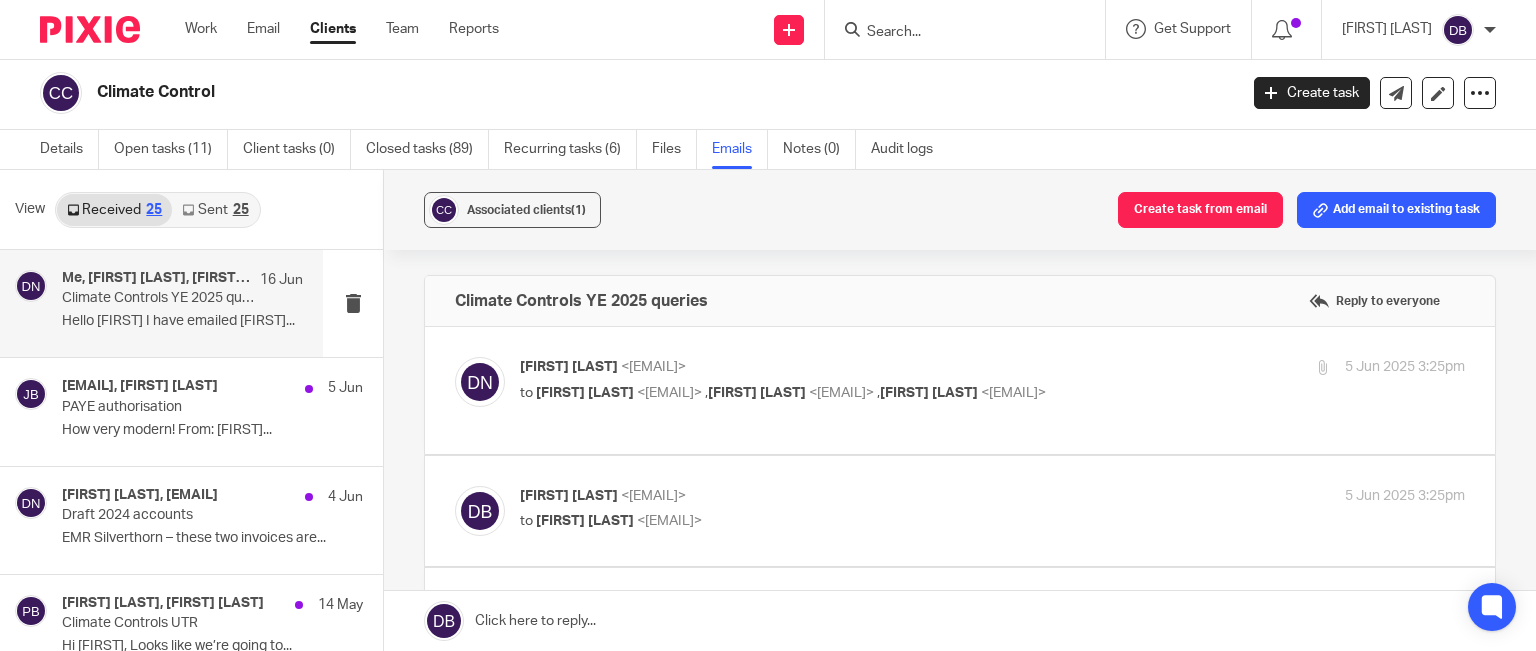 scroll, scrollTop: 0, scrollLeft: 0, axis: both 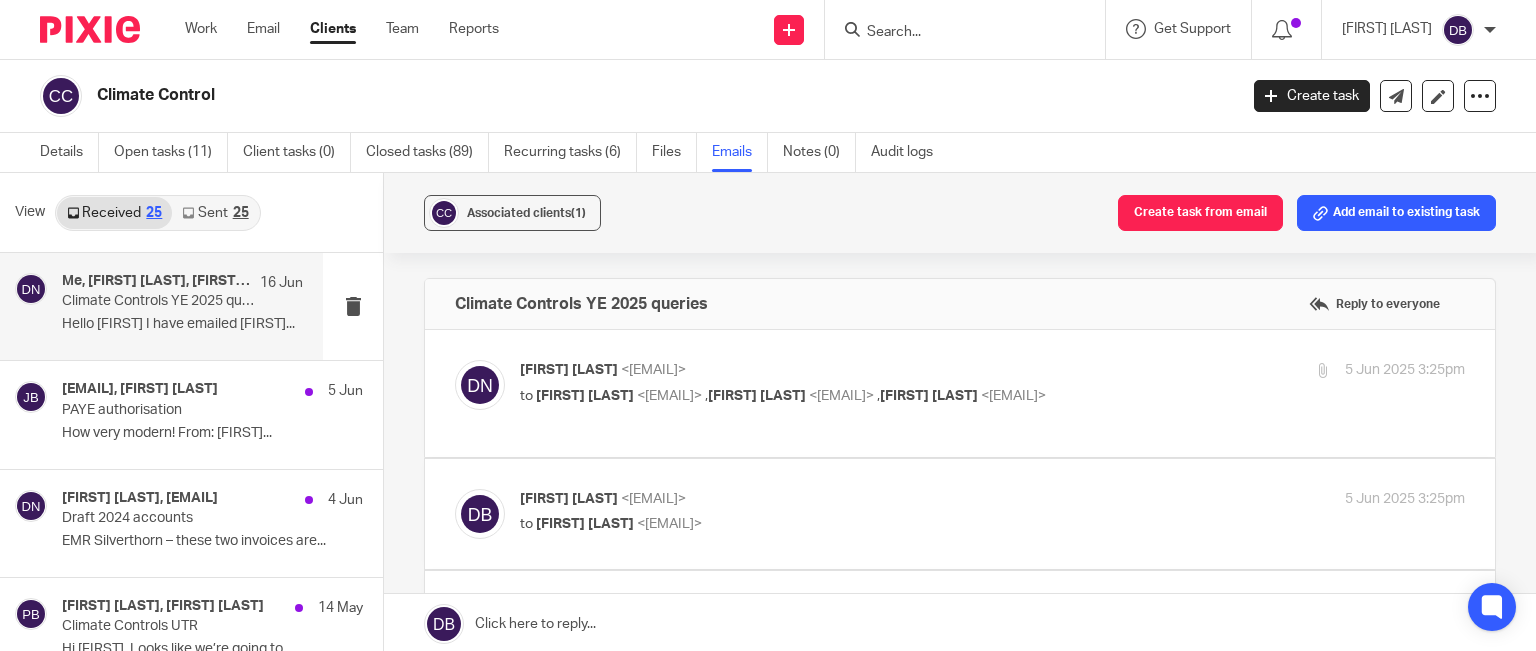 click on "Sent
25" at bounding box center [215, 213] 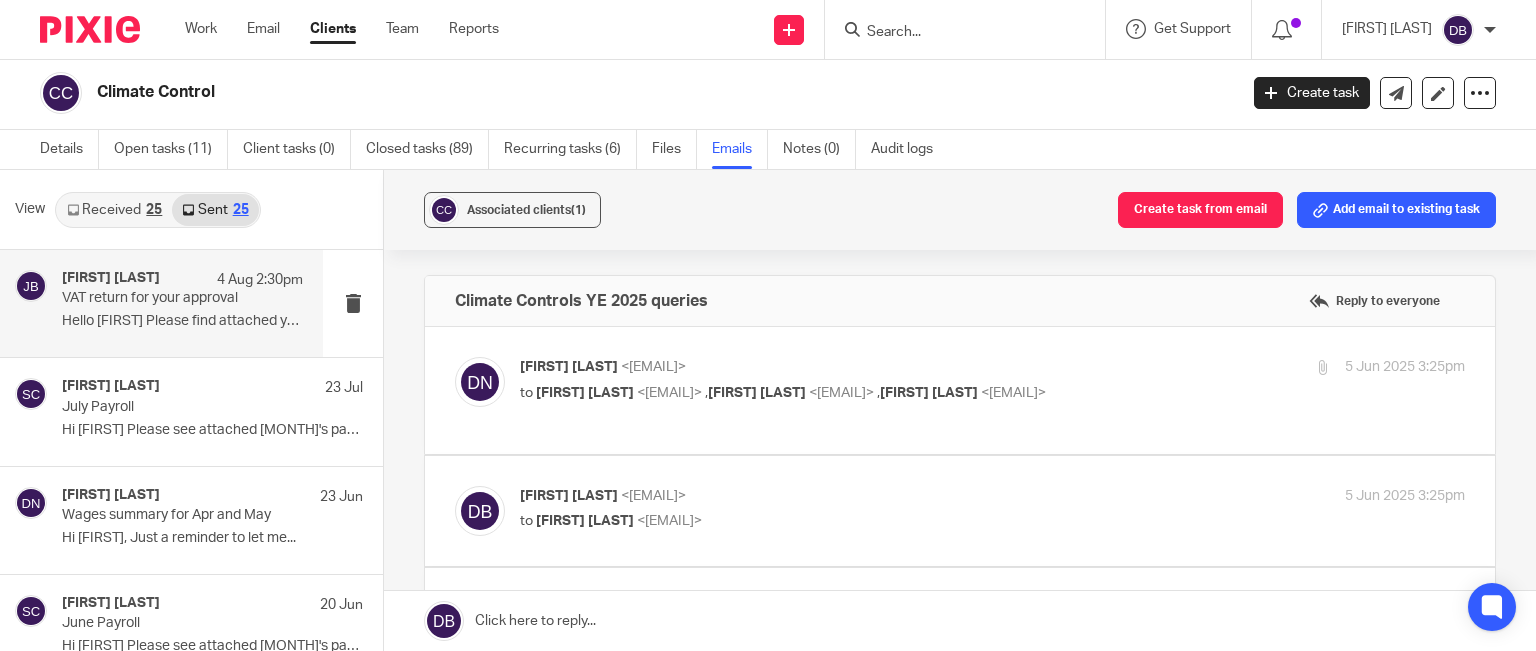 scroll, scrollTop: 0, scrollLeft: 0, axis: both 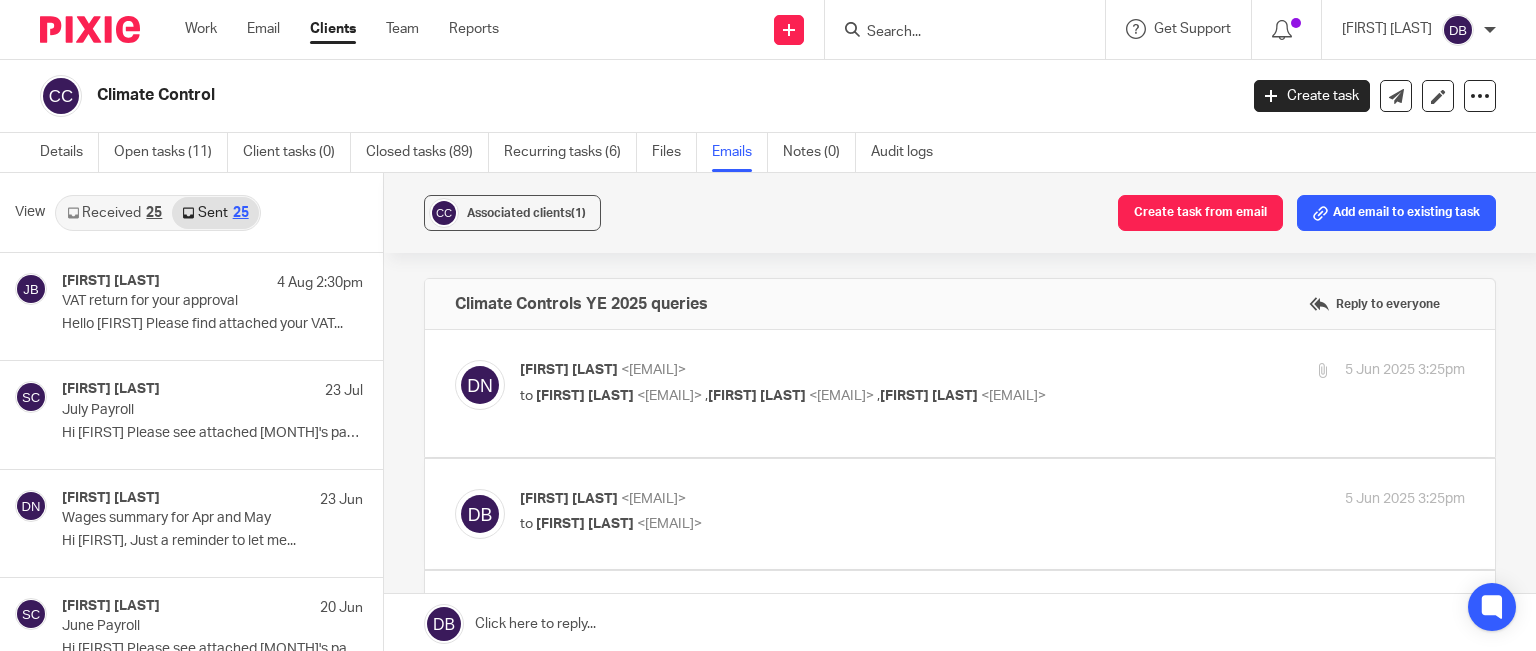 click at bounding box center (90, 29) 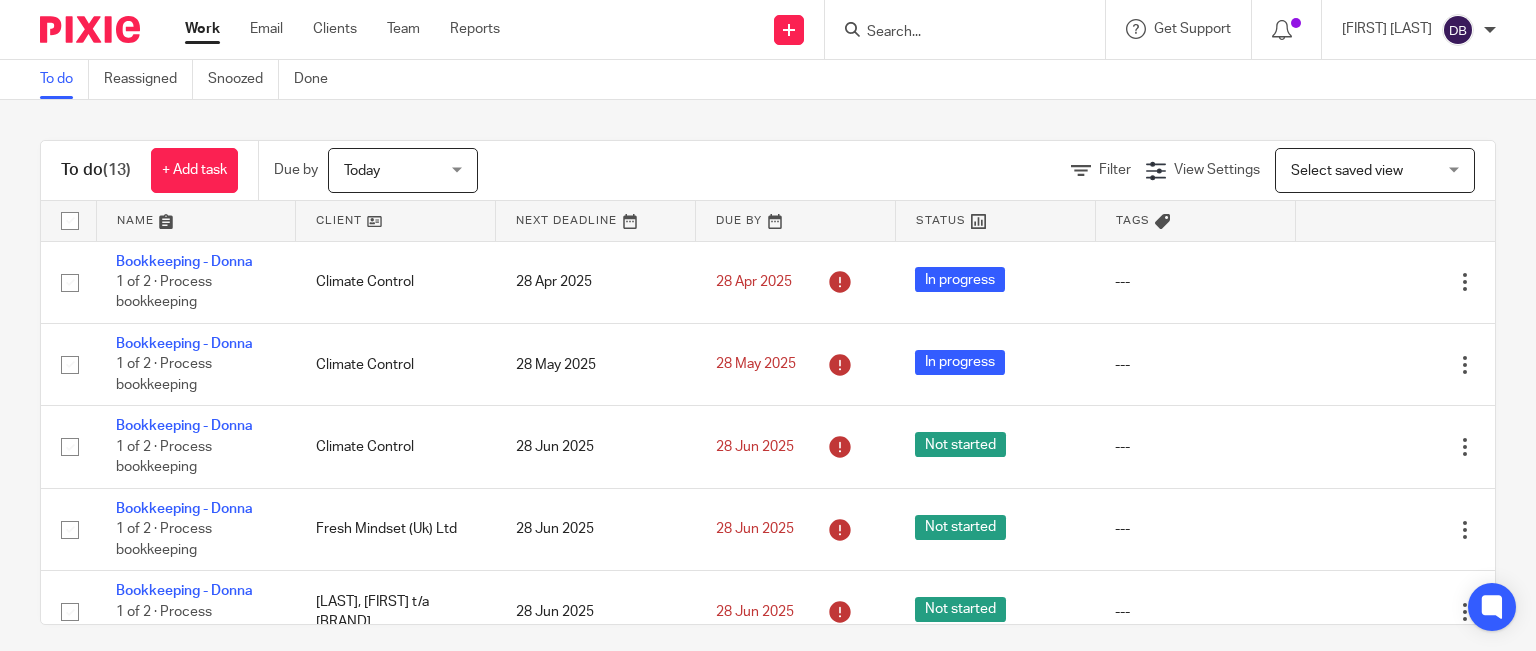 scroll, scrollTop: 0, scrollLeft: 0, axis: both 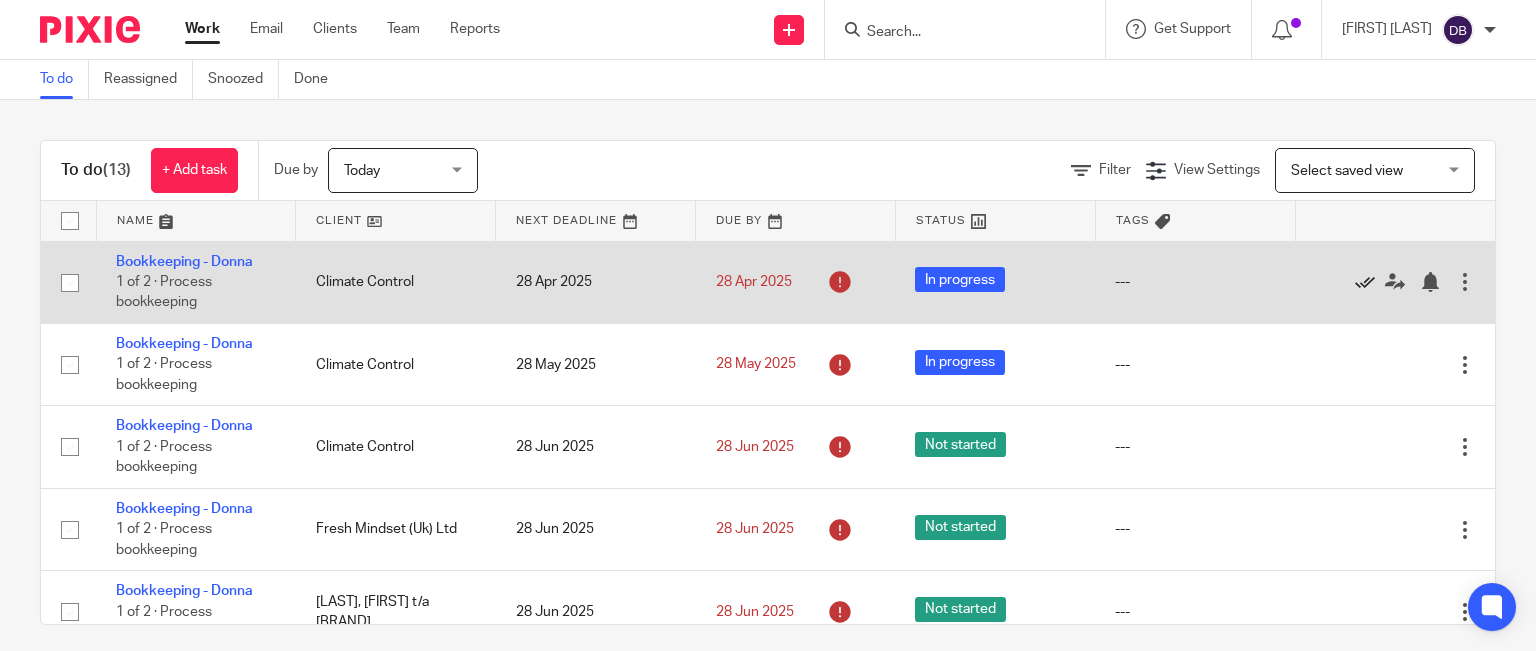 click at bounding box center (1365, 282) 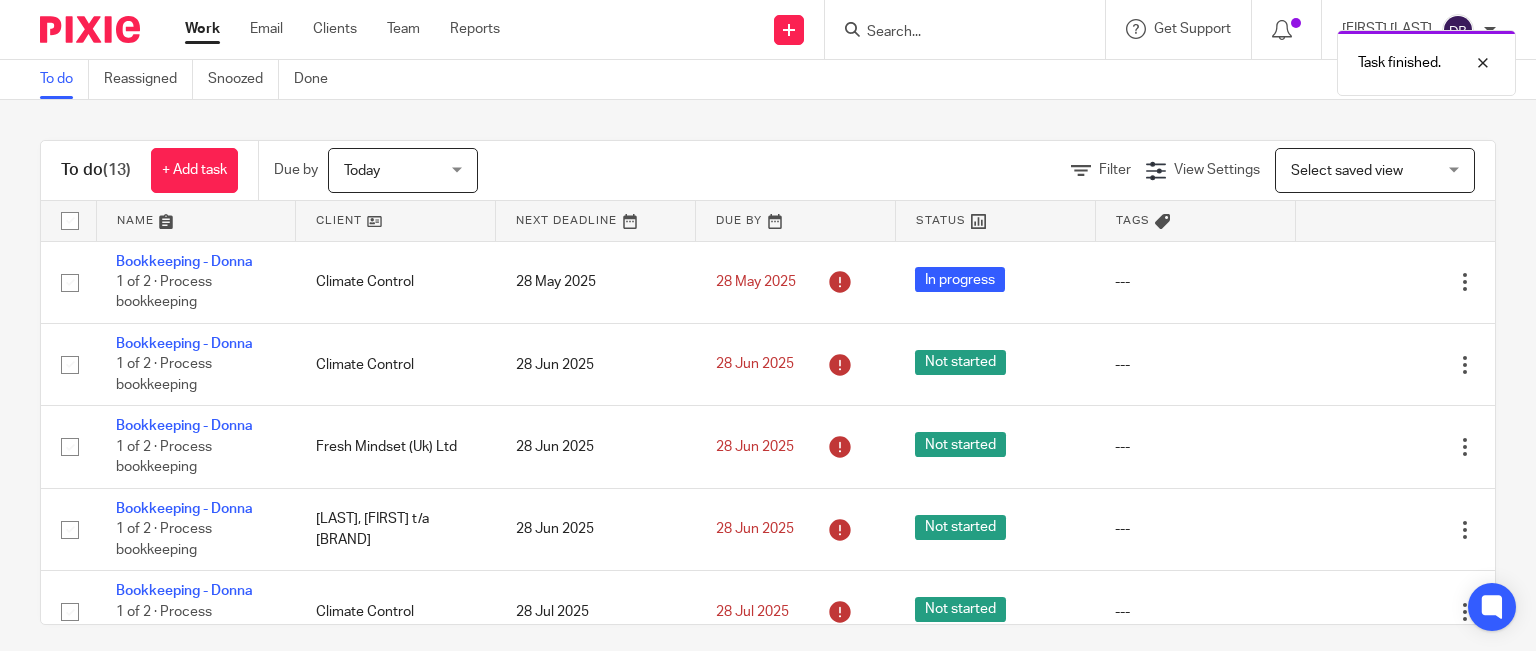 click at bounding box center (1365, 282) 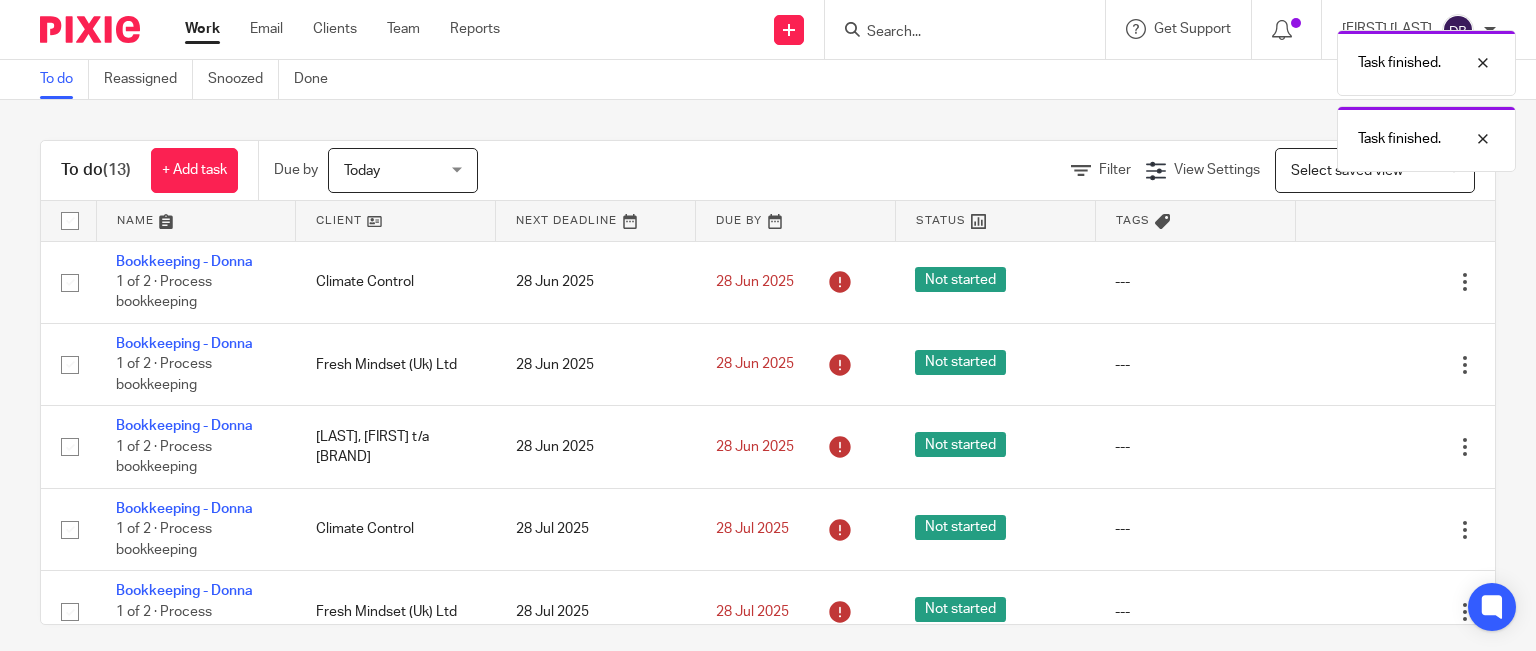 click at bounding box center [1365, 282] 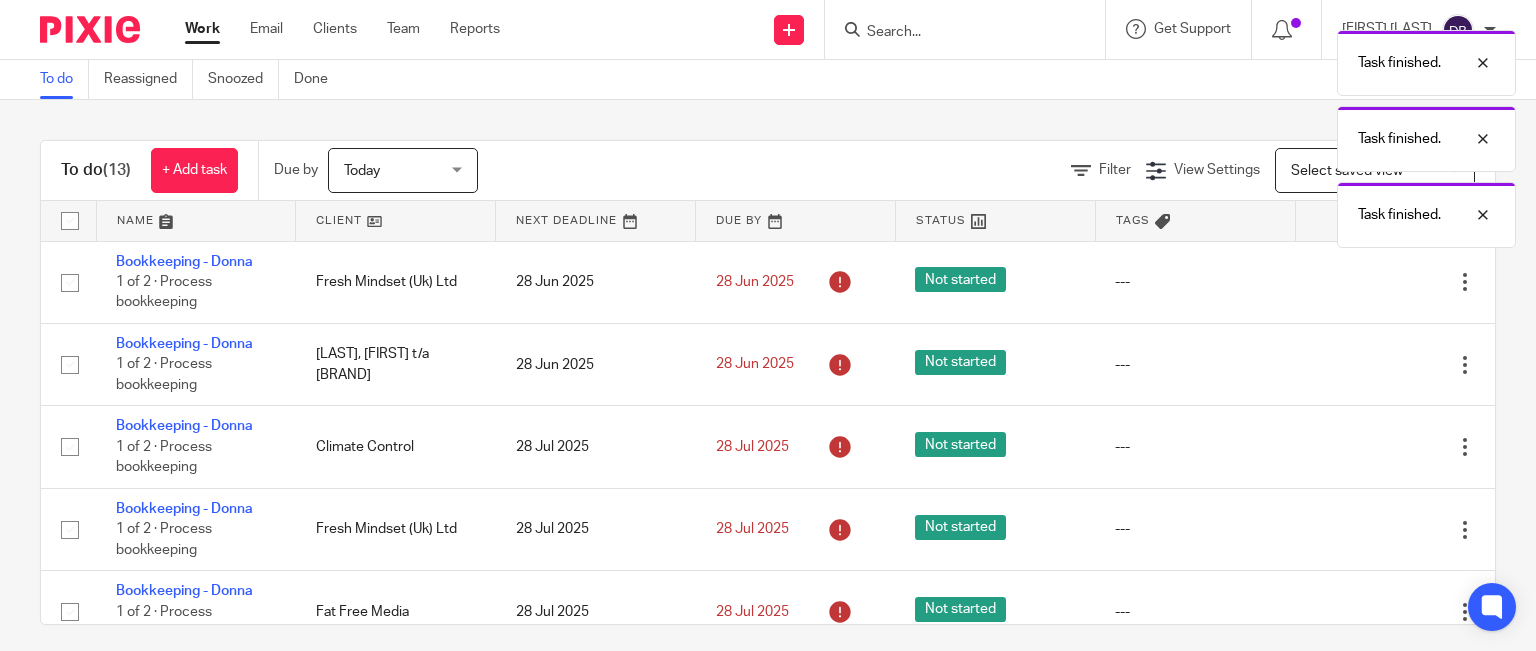 click at bounding box center [1365, 282] 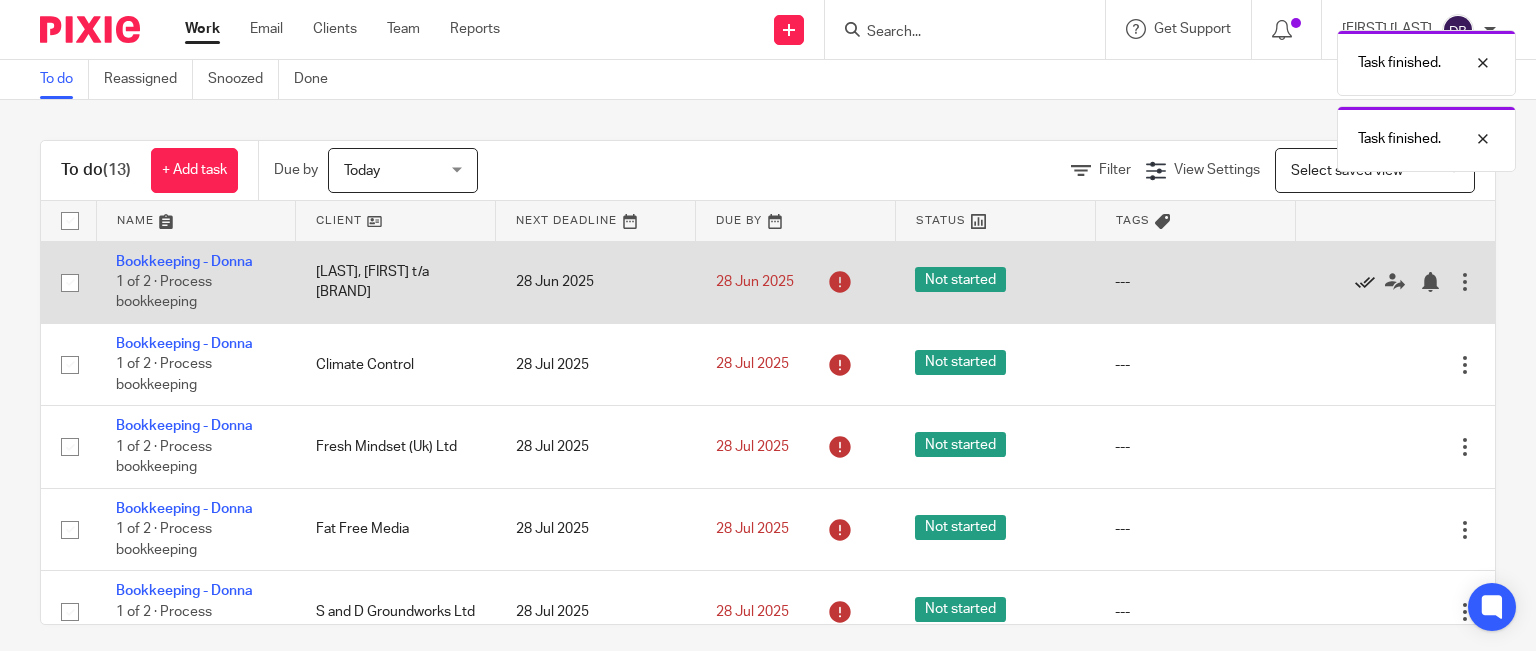 click at bounding box center (1365, 282) 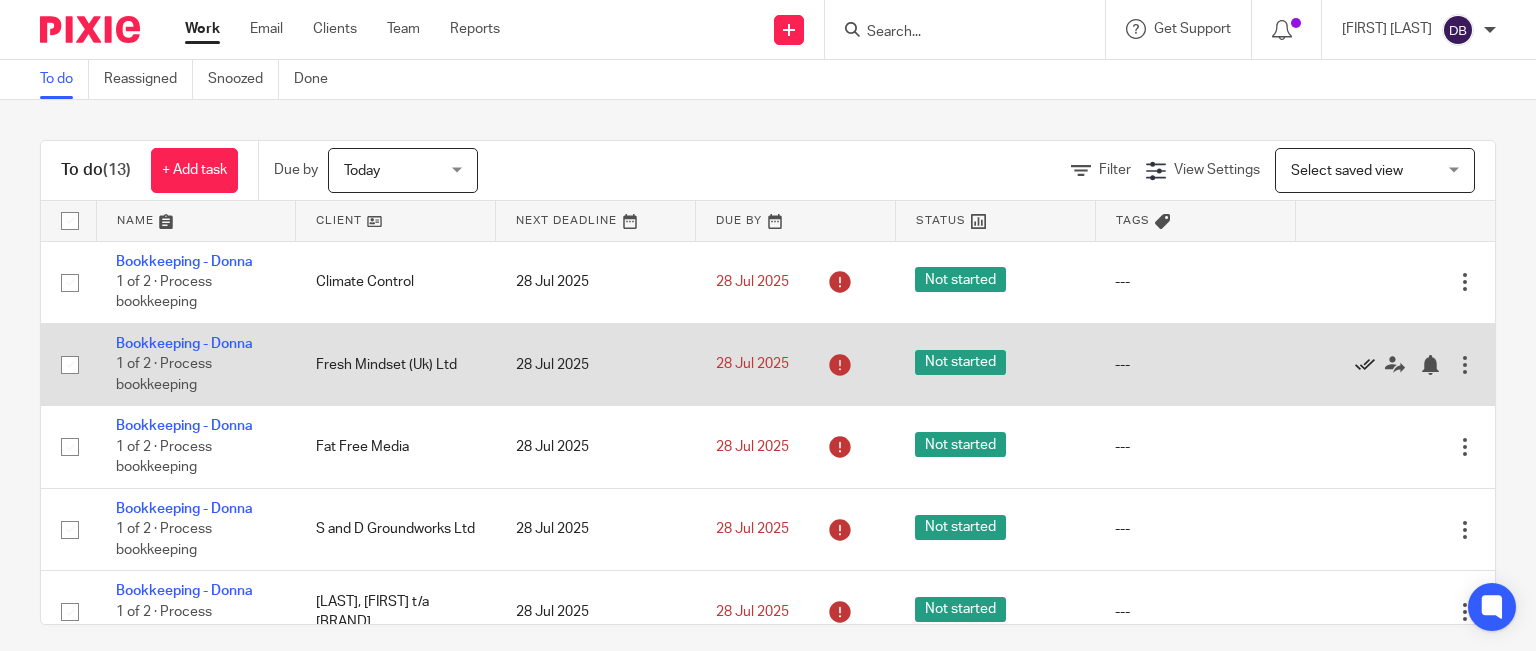 click at bounding box center [1365, 365] 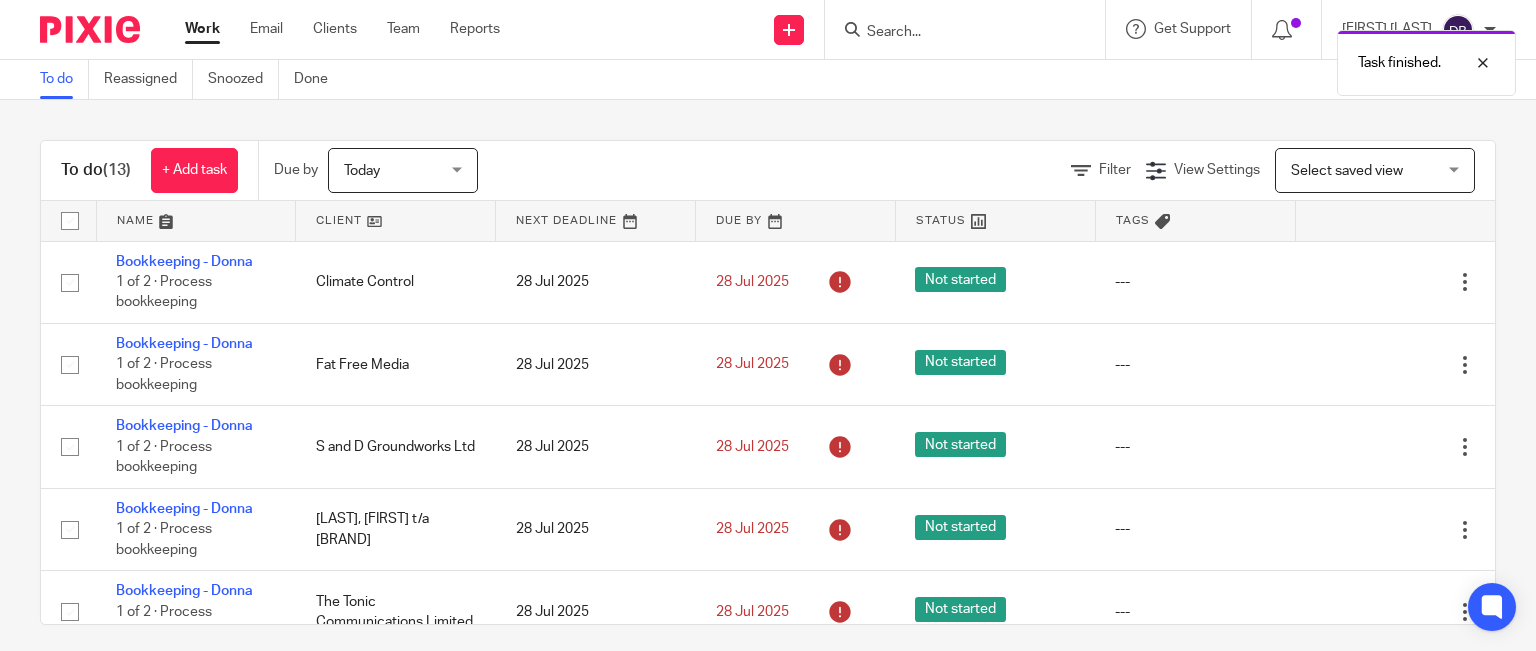click at bounding box center (1365, 365) 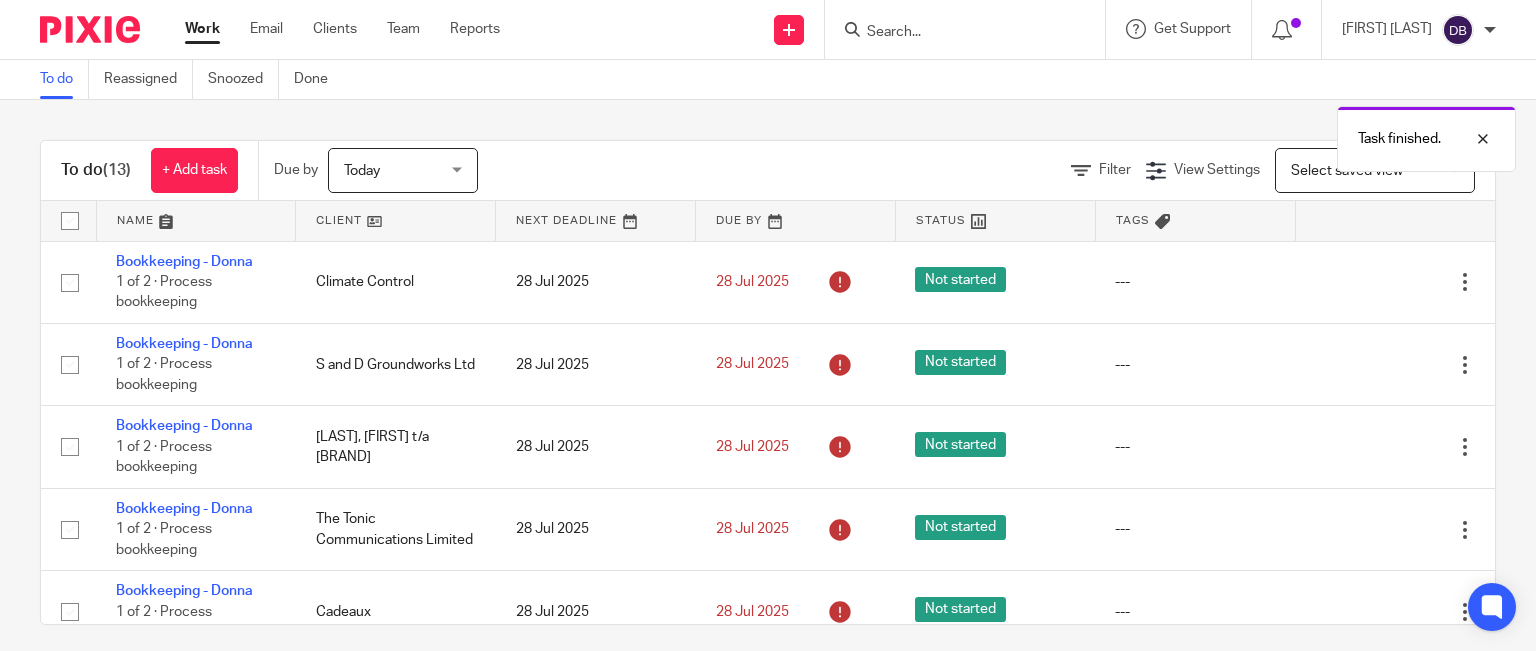 scroll, scrollTop: 100, scrollLeft: 0, axis: vertical 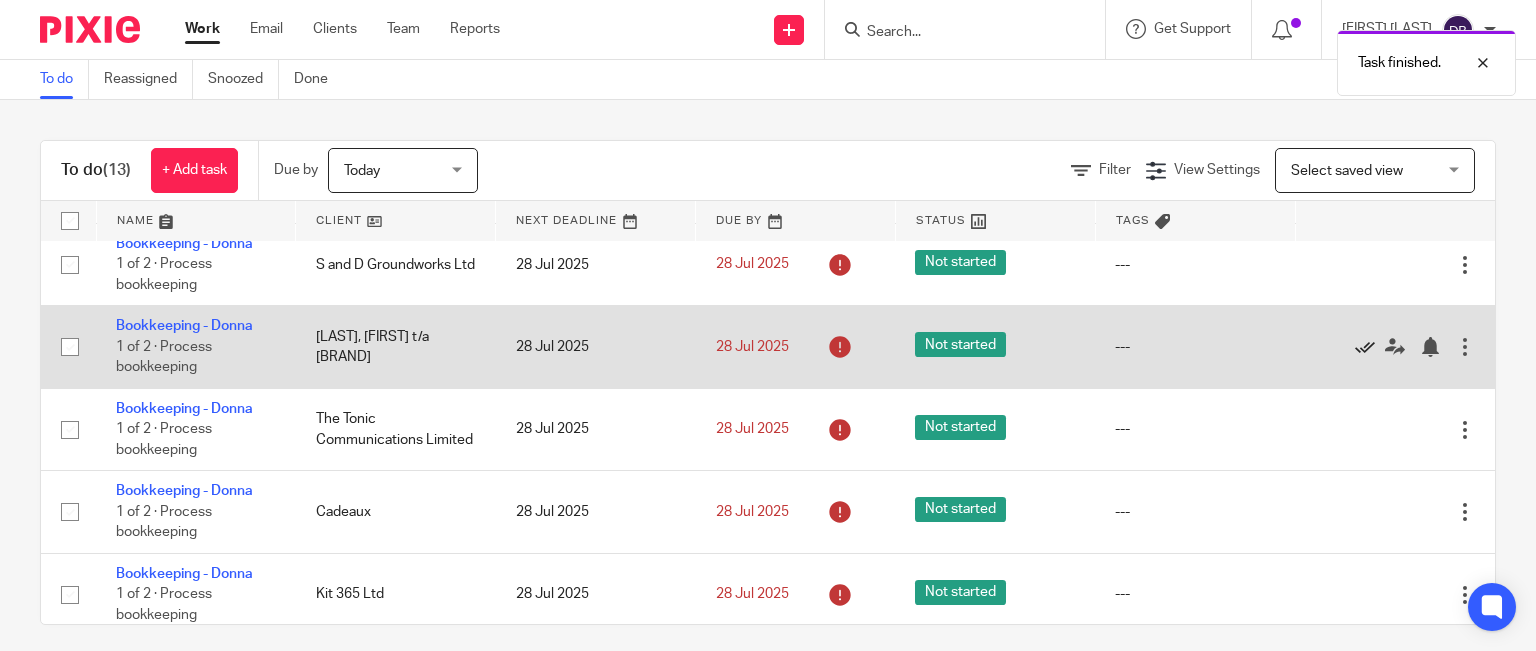 click at bounding box center [1365, 347] 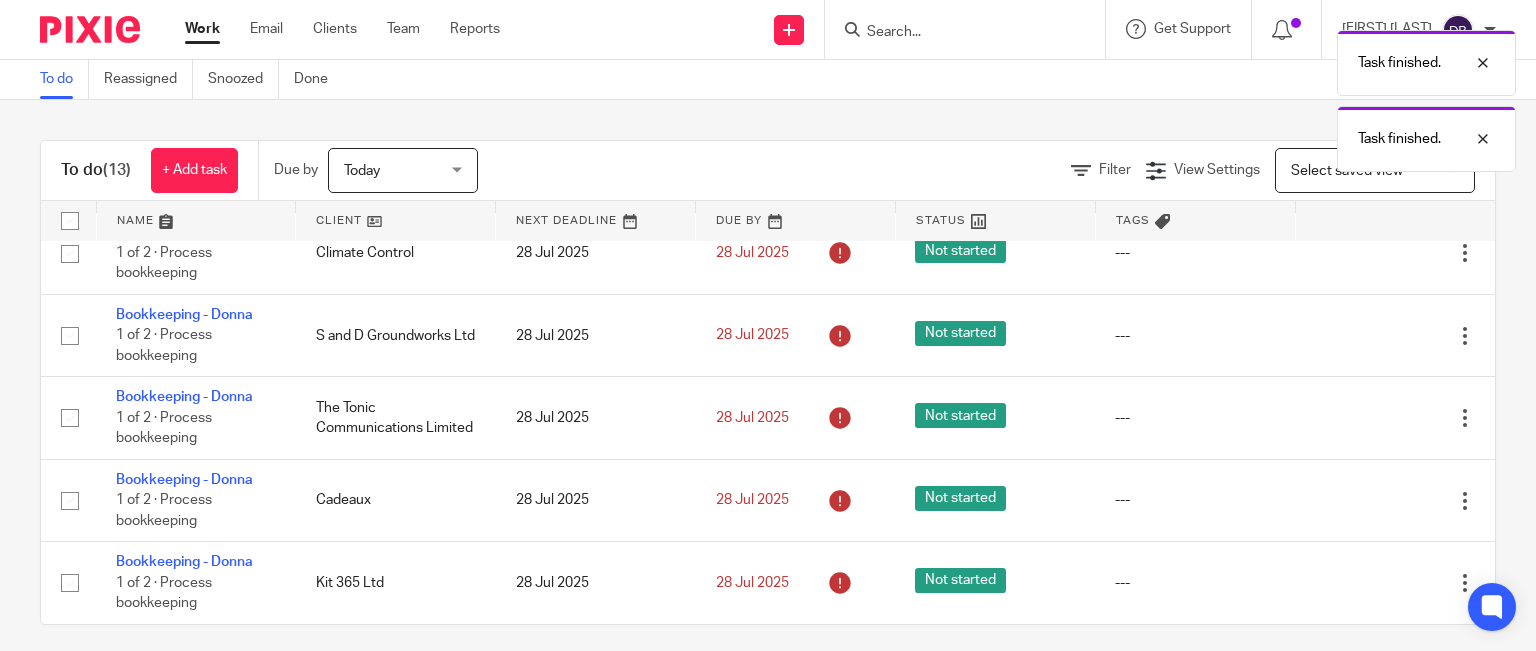scroll, scrollTop: 32, scrollLeft: 0, axis: vertical 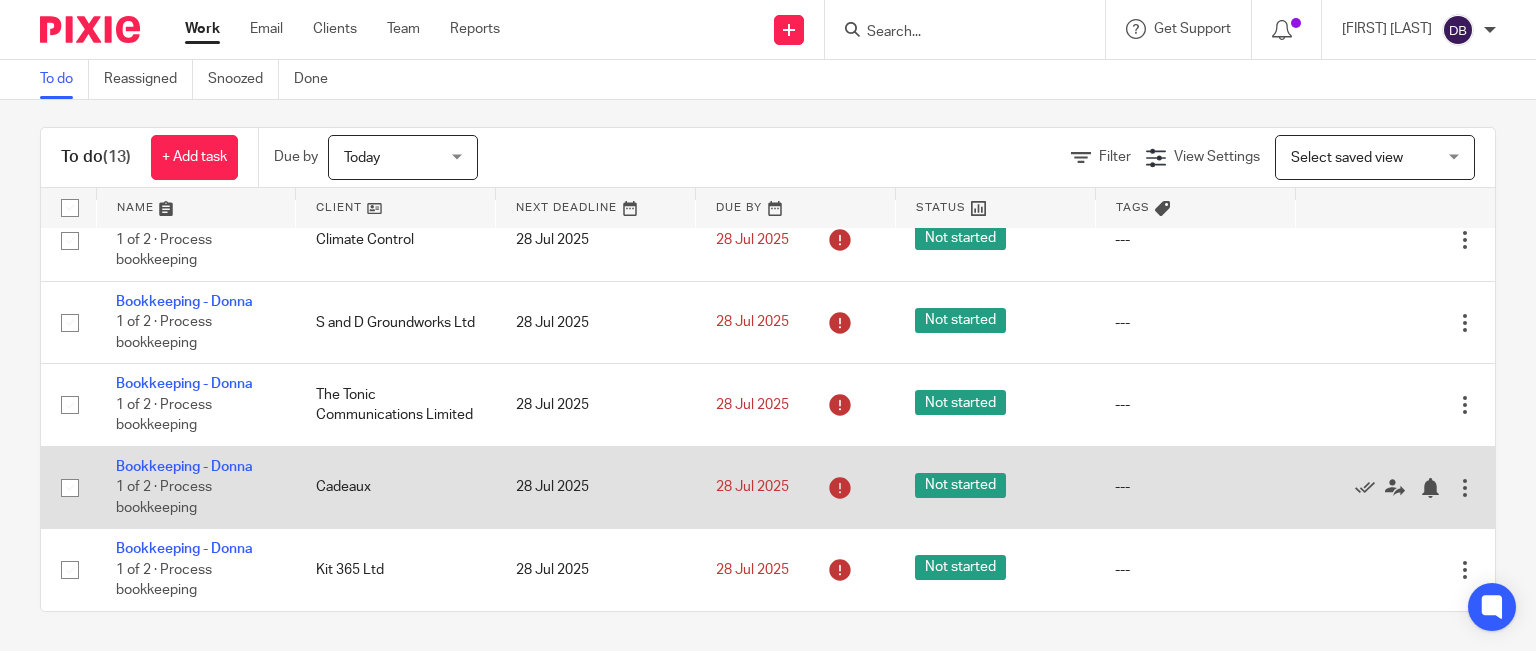 click at bounding box center (1465, 488) 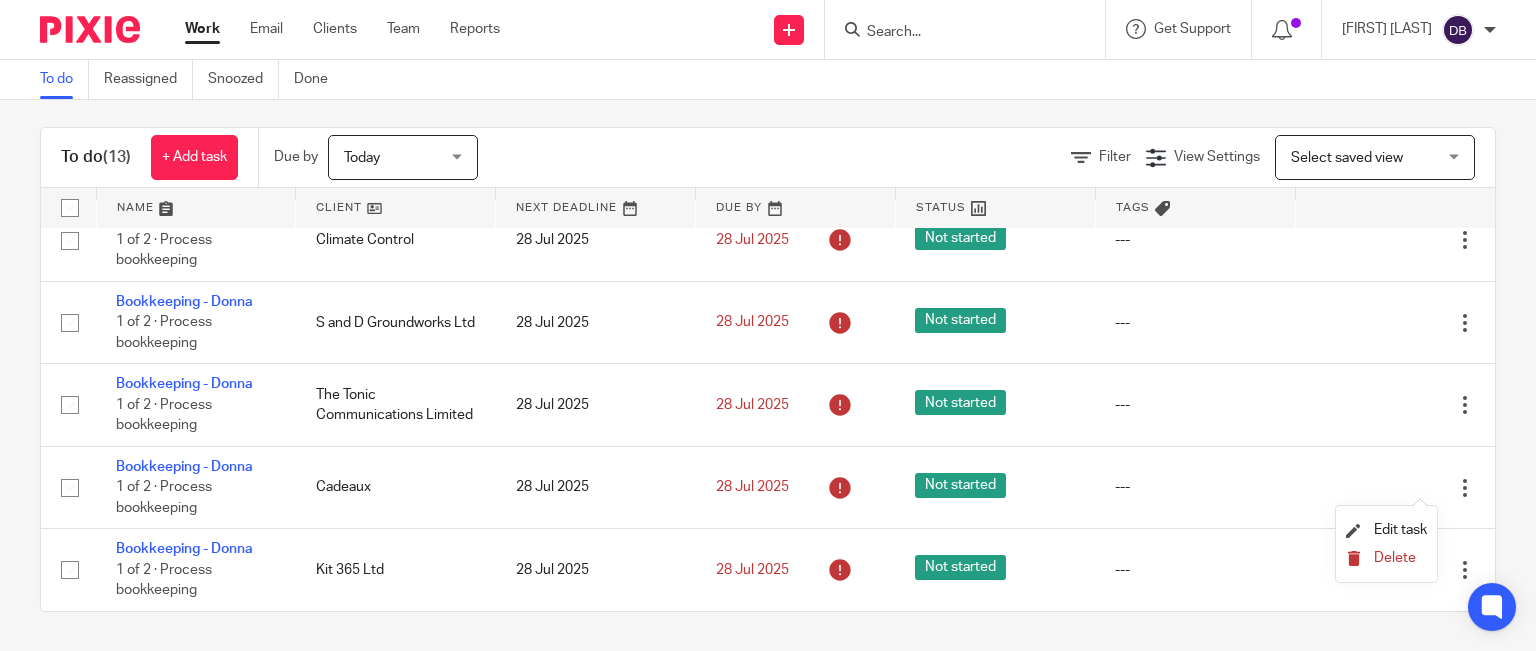 click on "Delete" at bounding box center [1395, 558] 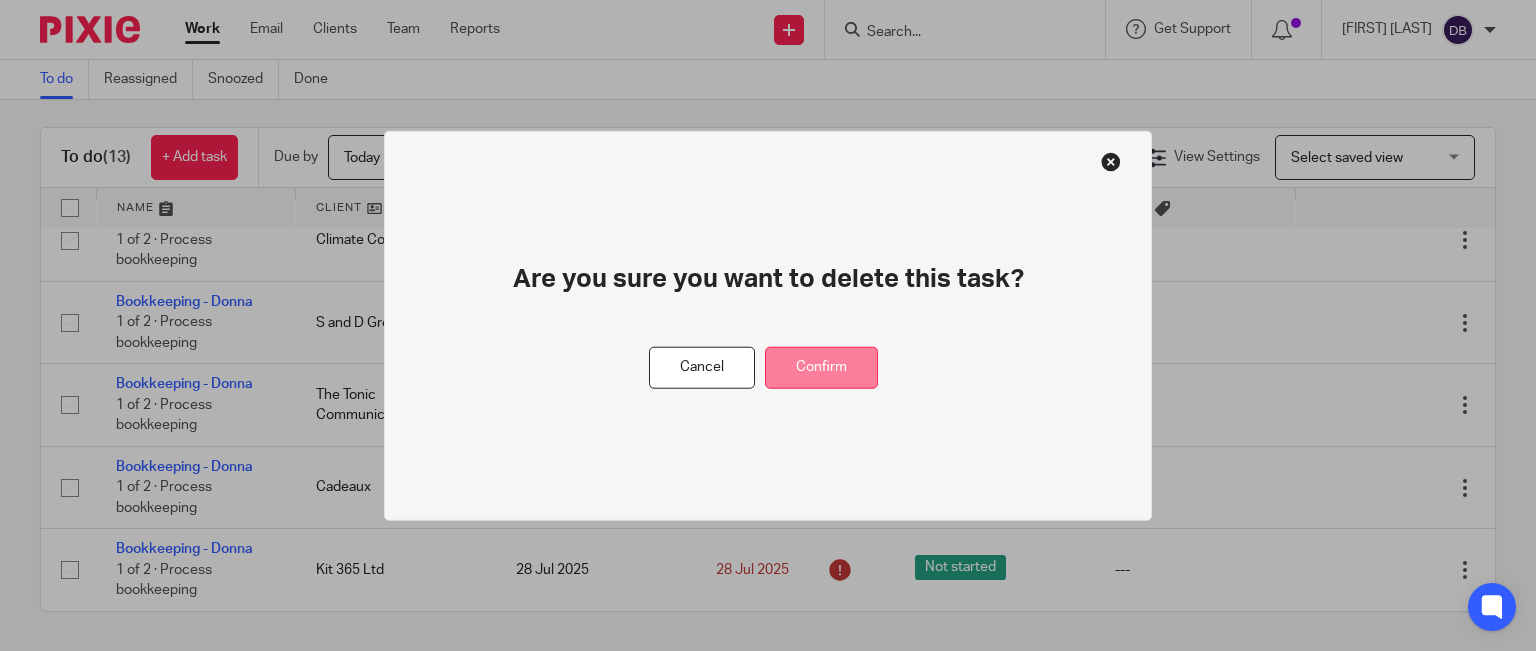 click on "Confirm" at bounding box center (821, 367) 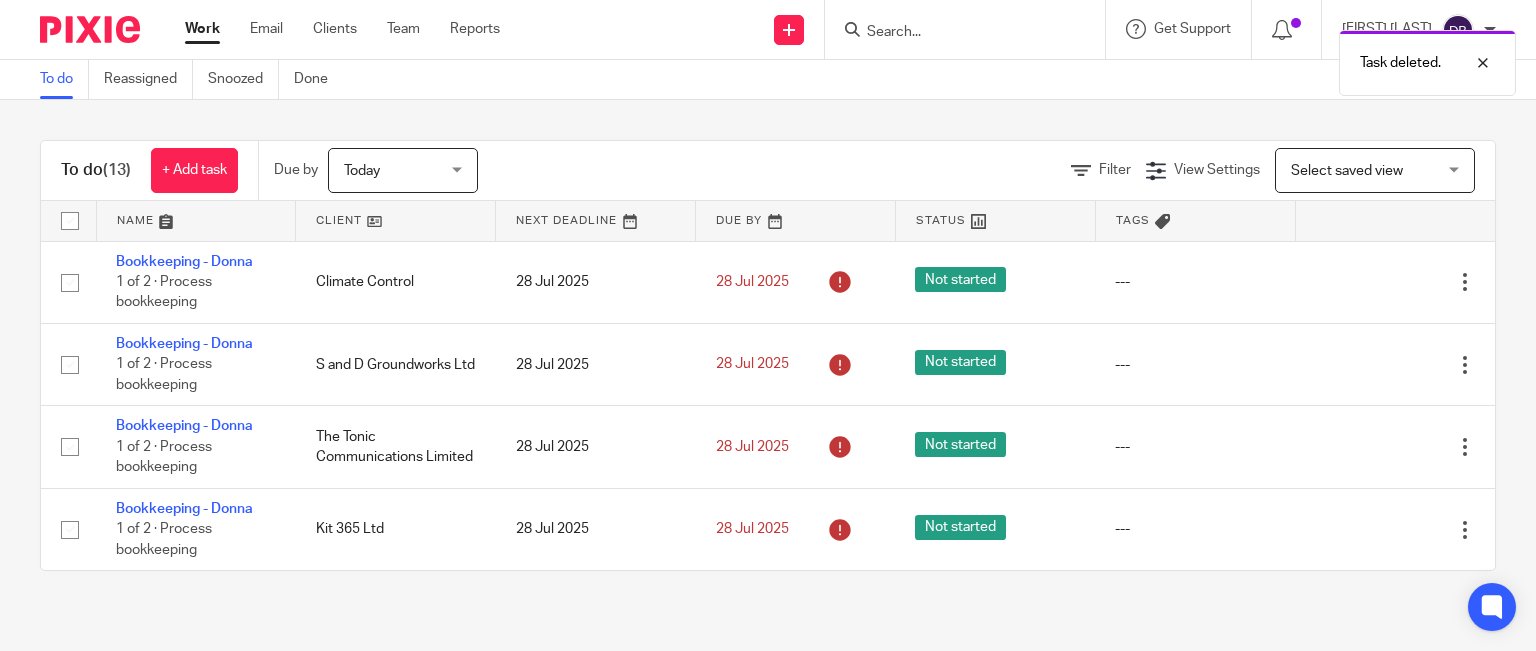 scroll, scrollTop: 0, scrollLeft: 0, axis: both 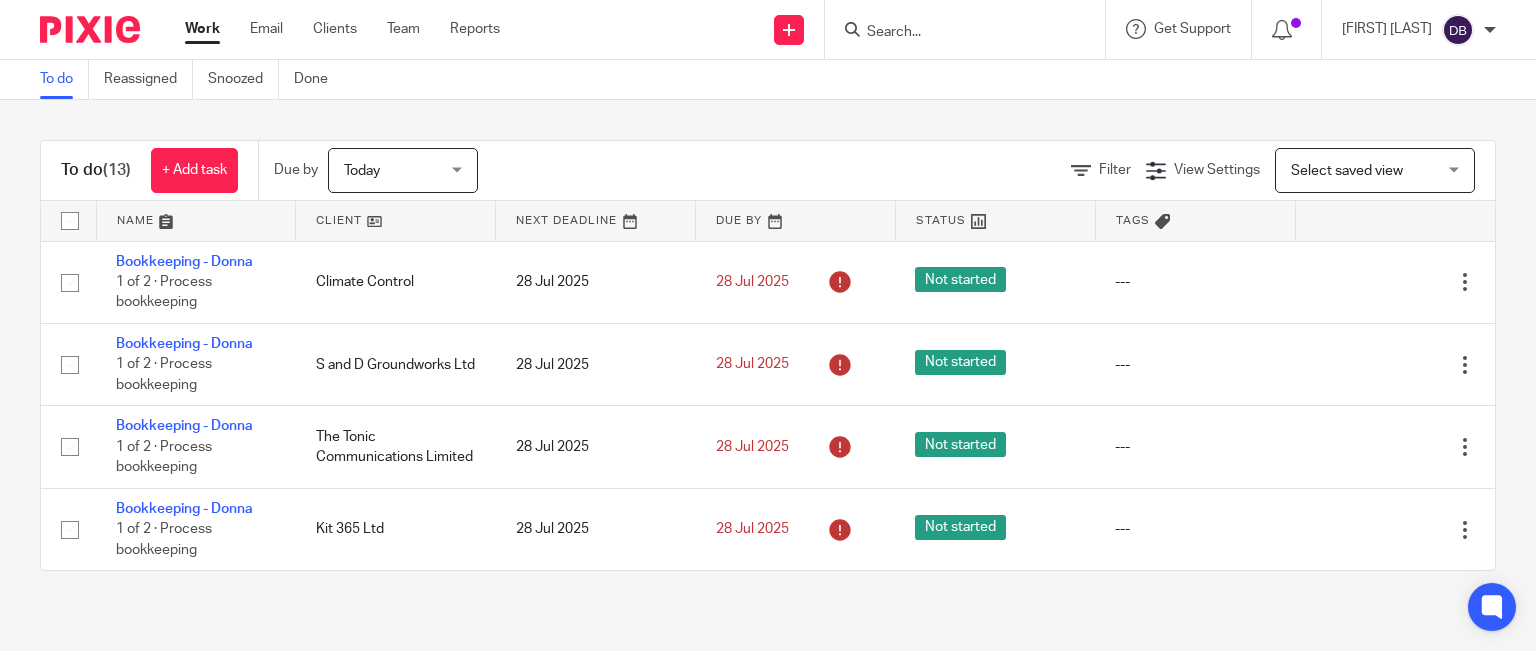 click at bounding box center (955, 33) 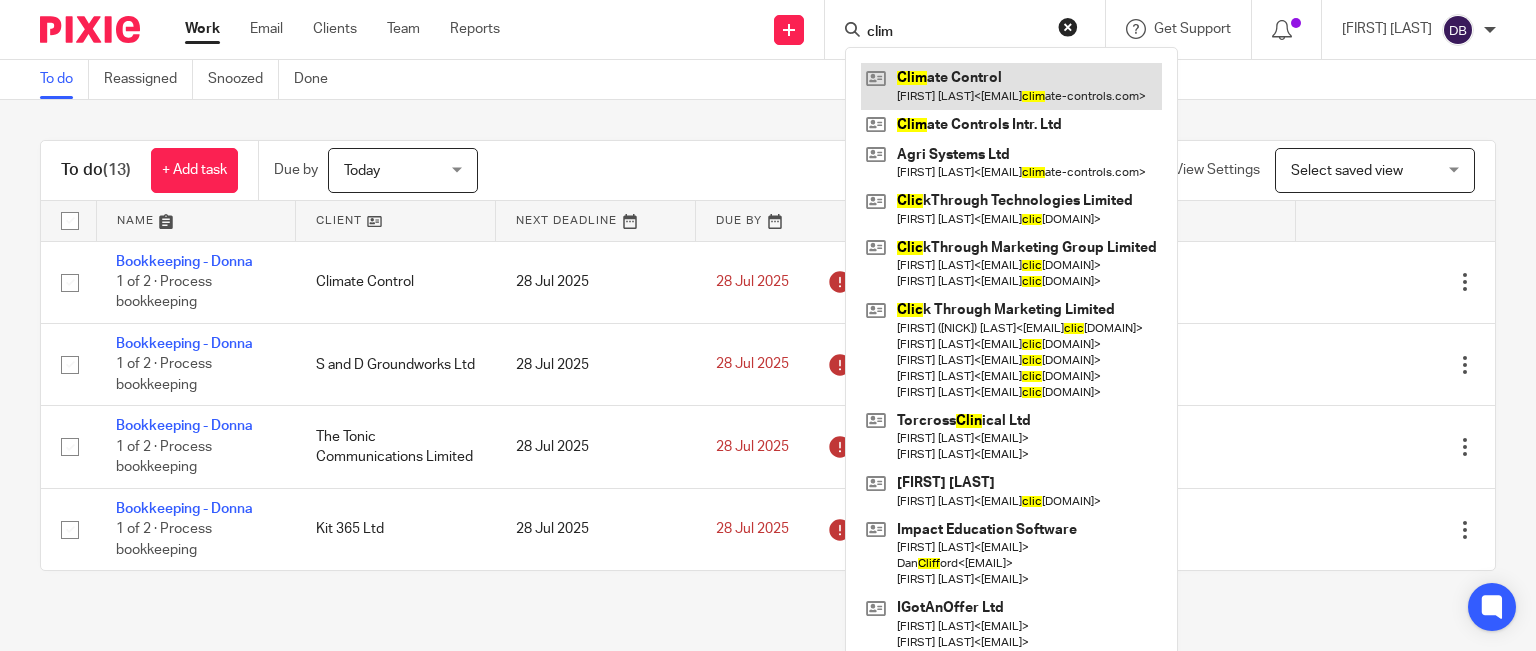 type on "clim" 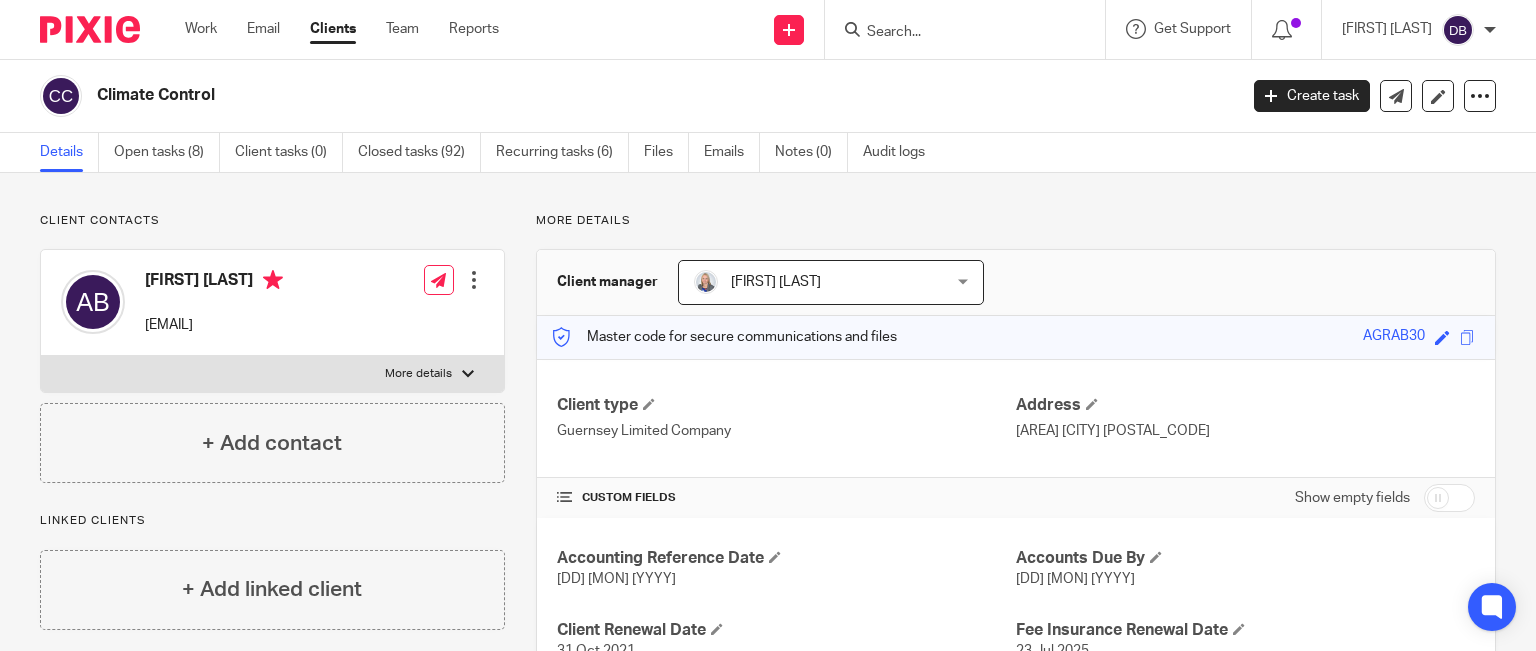 scroll, scrollTop: 0, scrollLeft: 0, axis: both 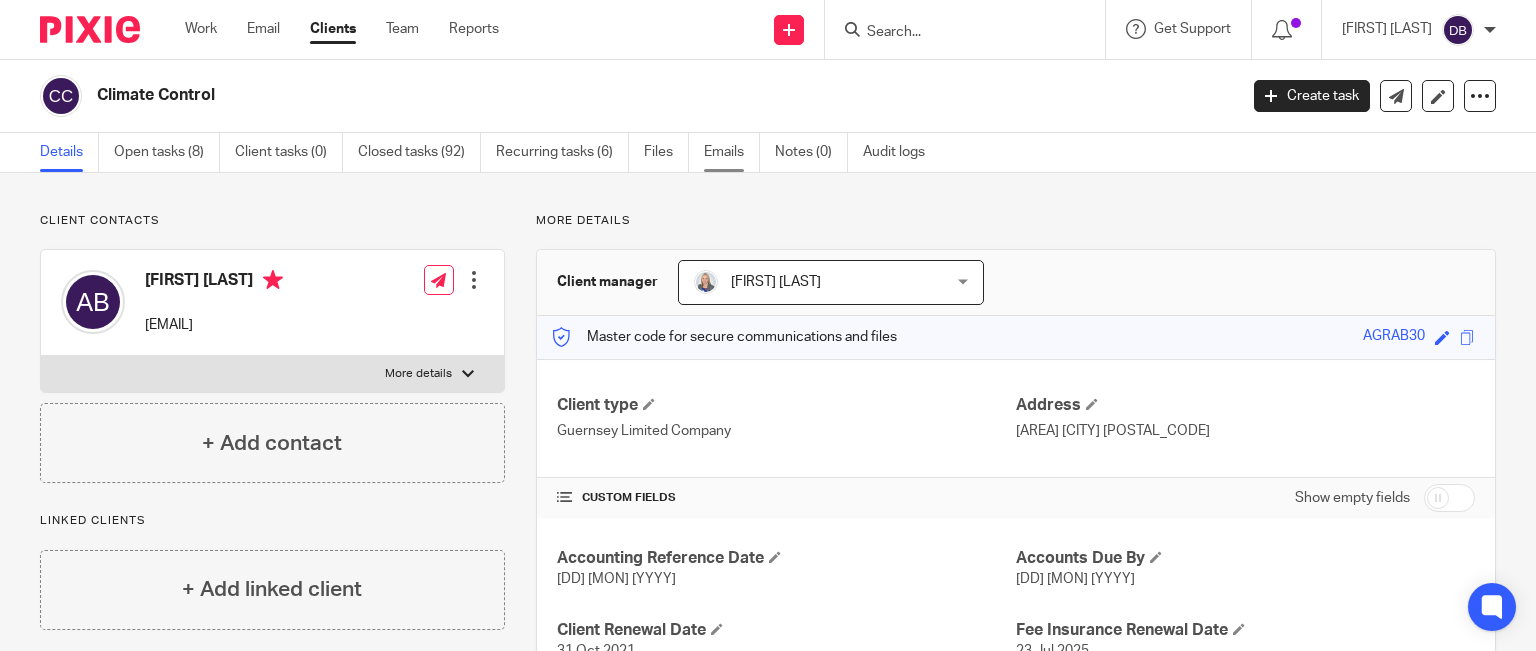 click on "Emails" at bounding box center (732, 152) 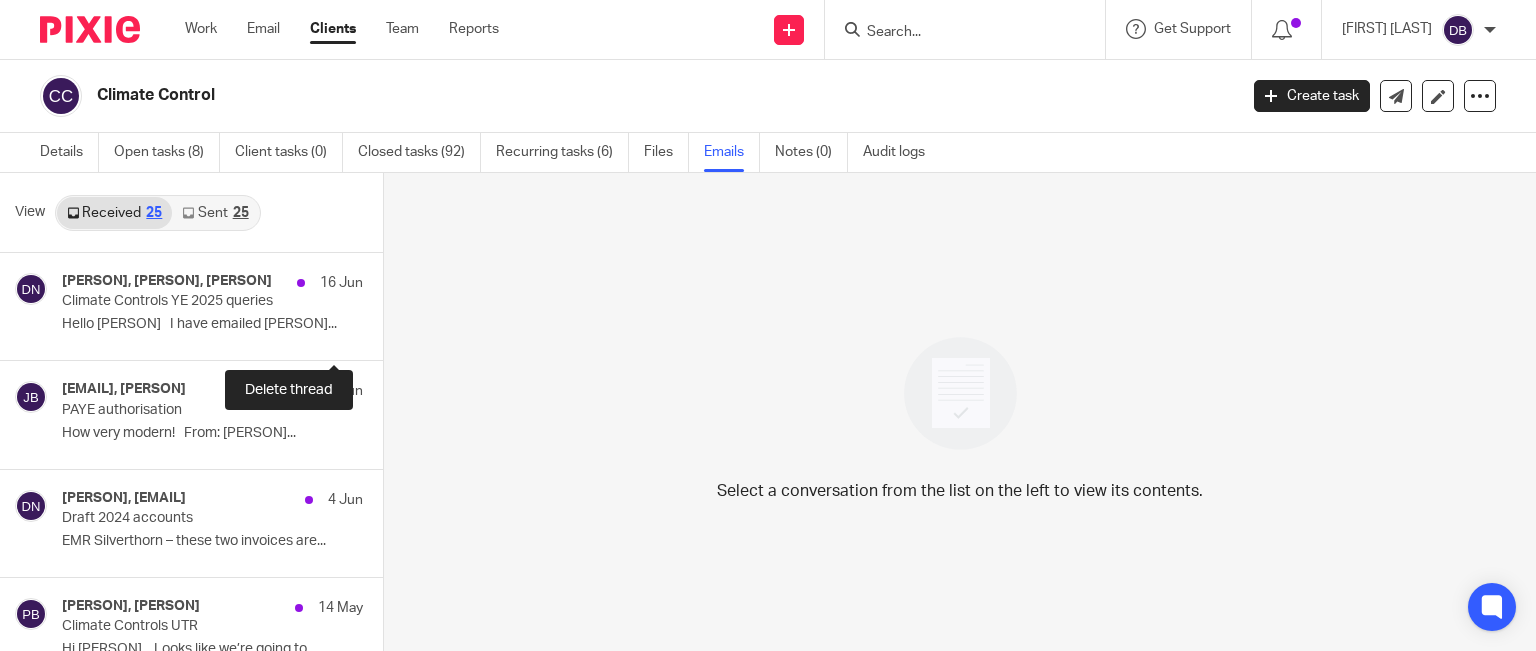 scroll, scrollTop: 0, scrollLeft: 0, axis: both 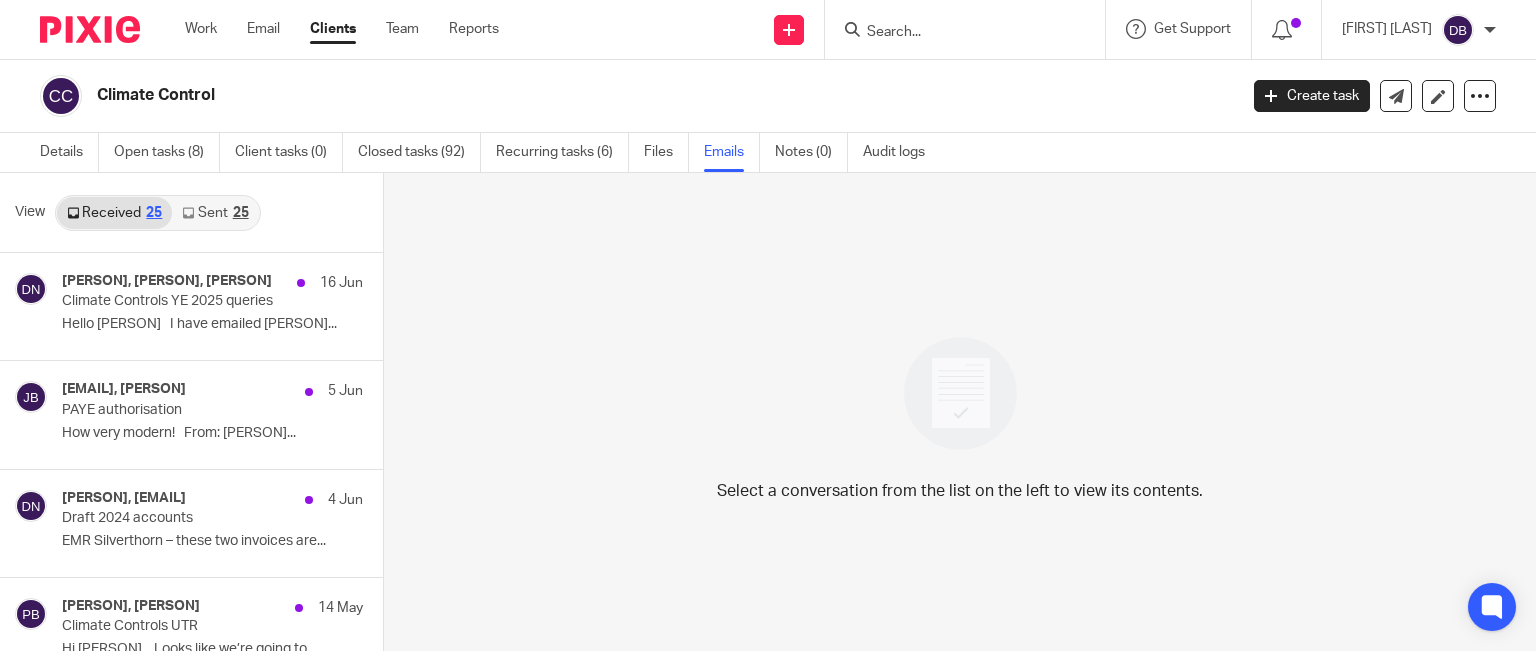click on "Sent
25" at bounding box center (215, 213) 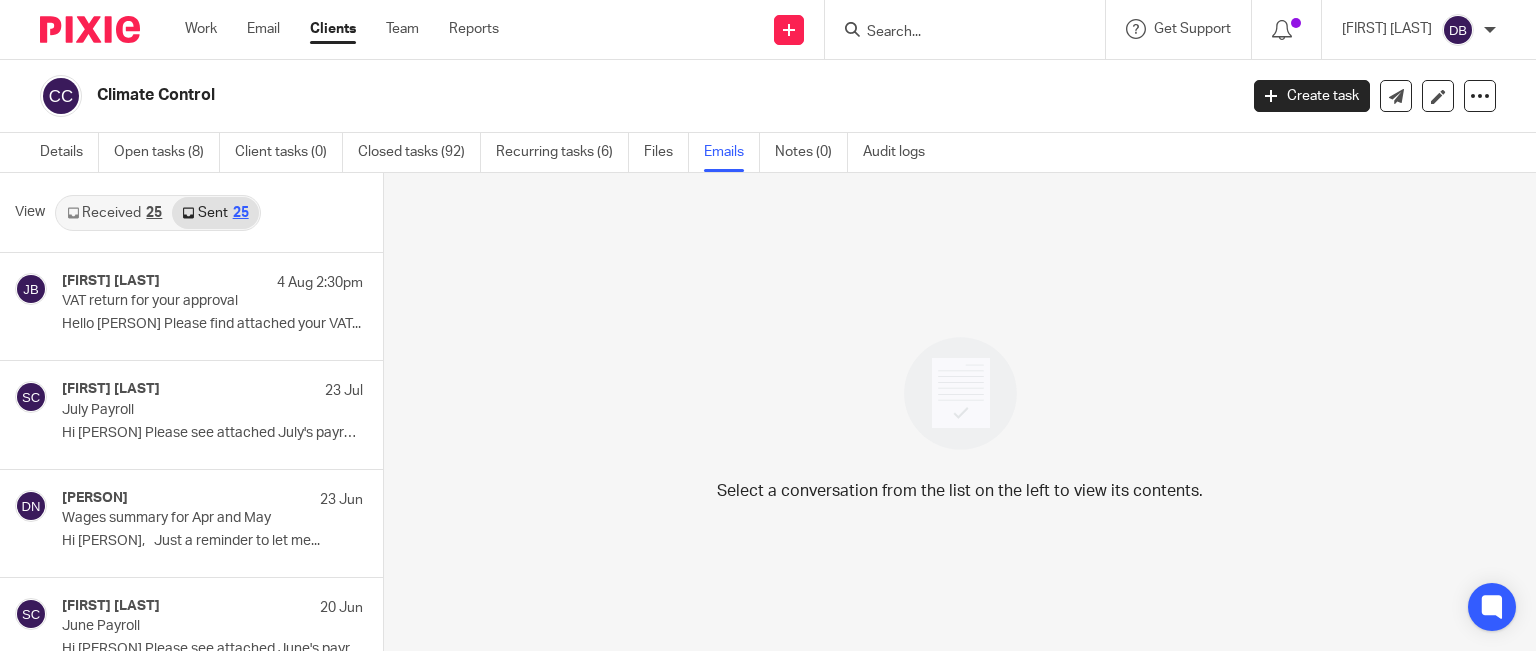 scroll, scrollTop: 3, scrollLeft: 0, axis: vertical 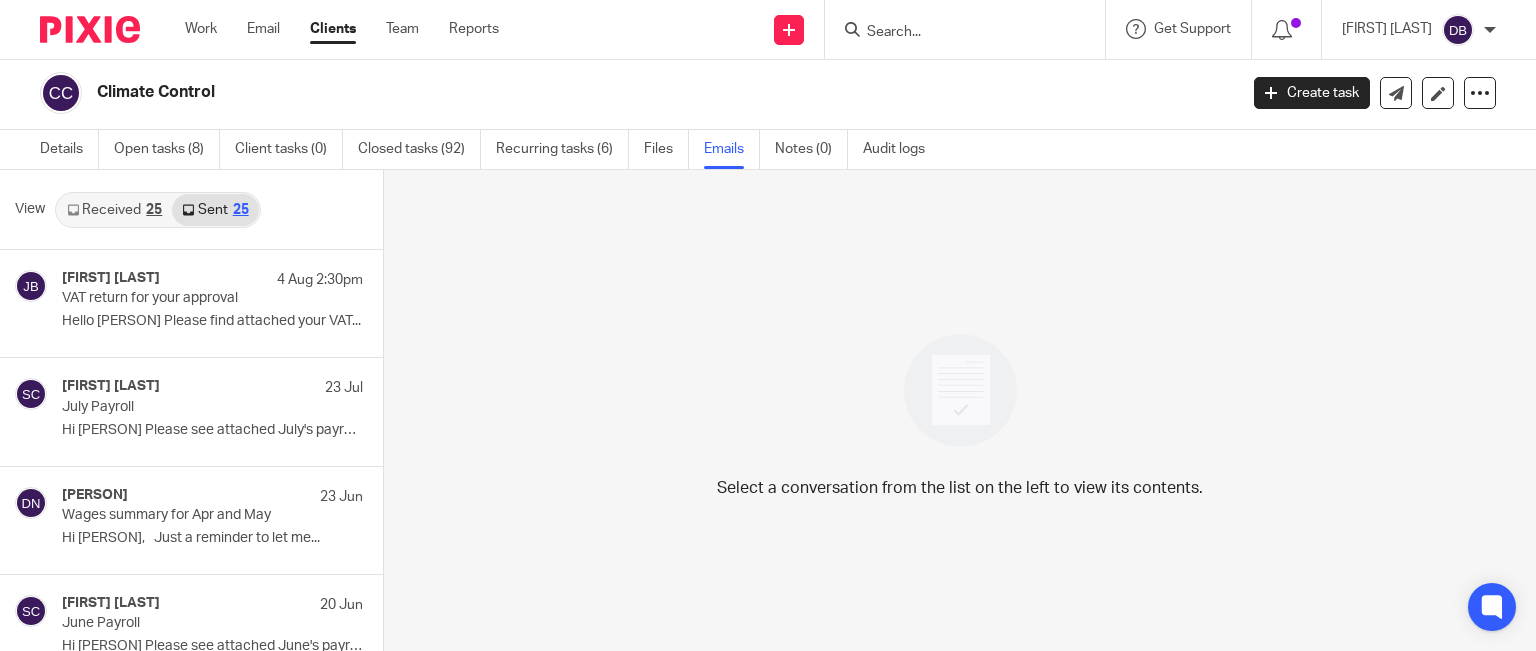 click at bounding box center [90, 29] 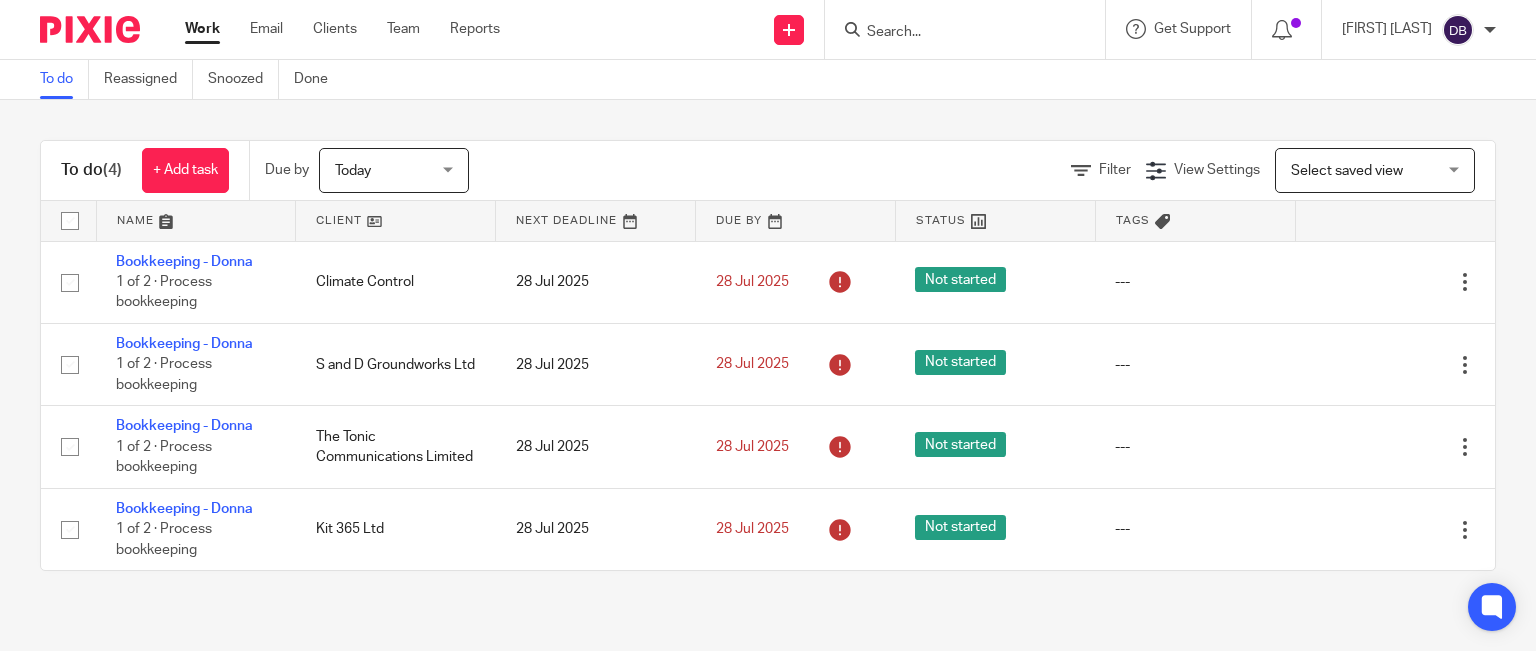 scroll, scrollTop: 0, scrollLeft: 0, axis: both 